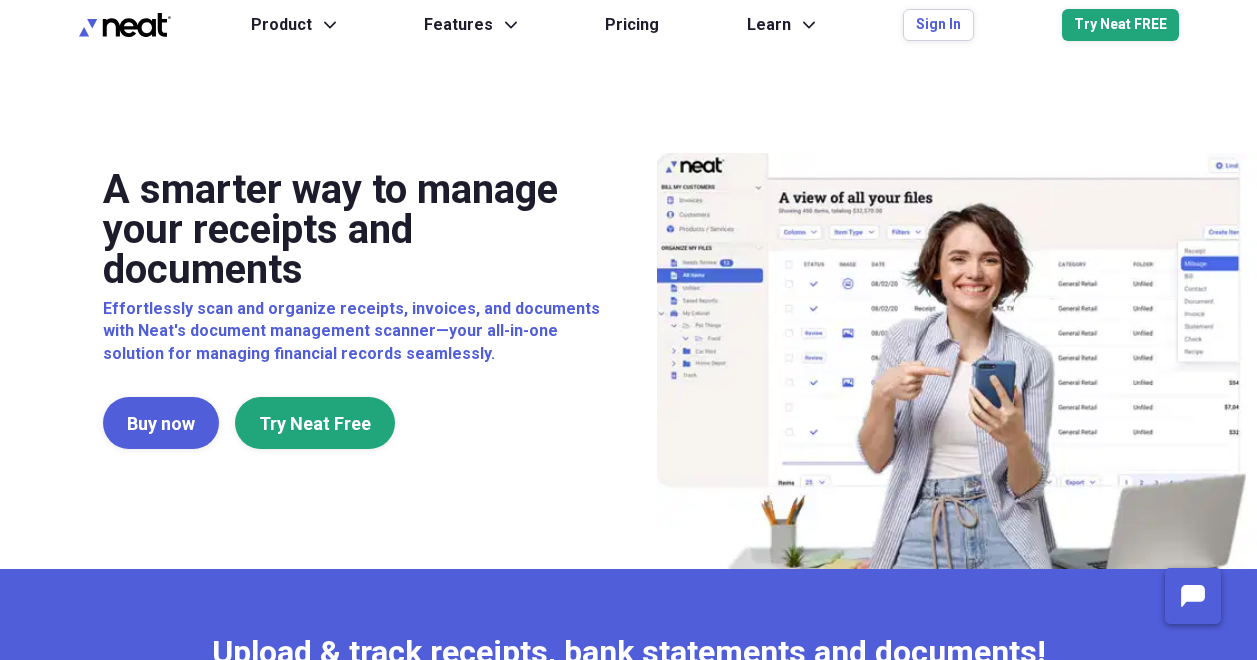scroll, scrollTop: 0, scrollLeft: 0, axis: both 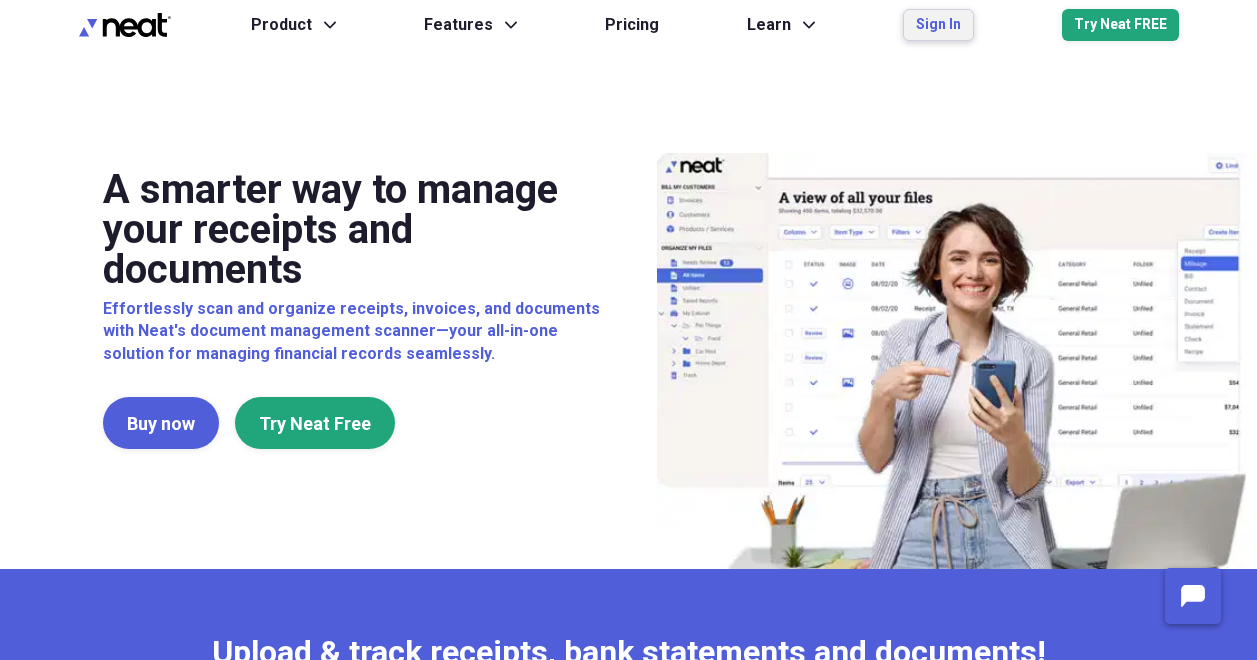 click on "Sign In" at bounding box center (938, 25) 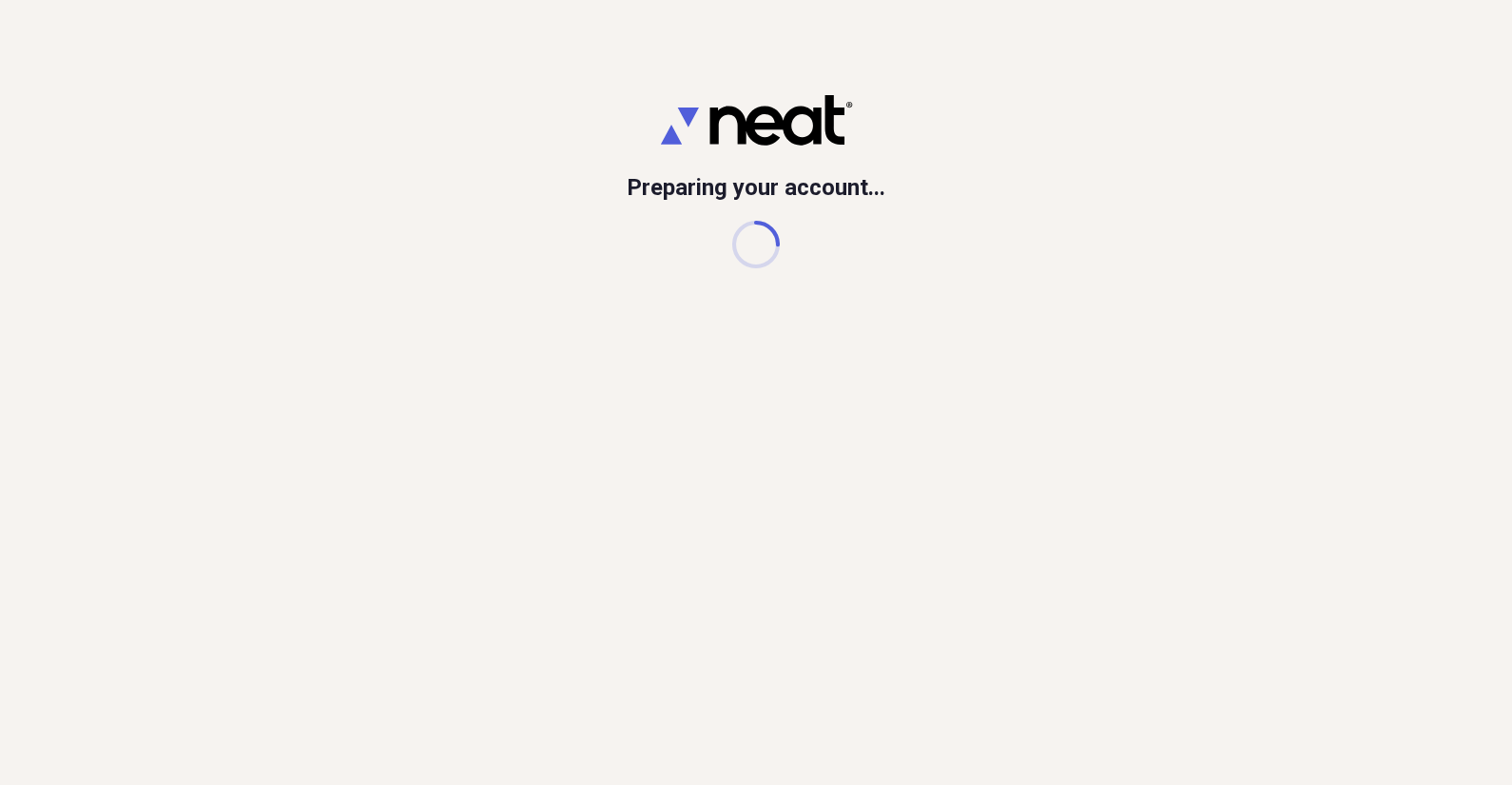 scroll, scrollTop: 0, scrollLeft: 0, axis: both 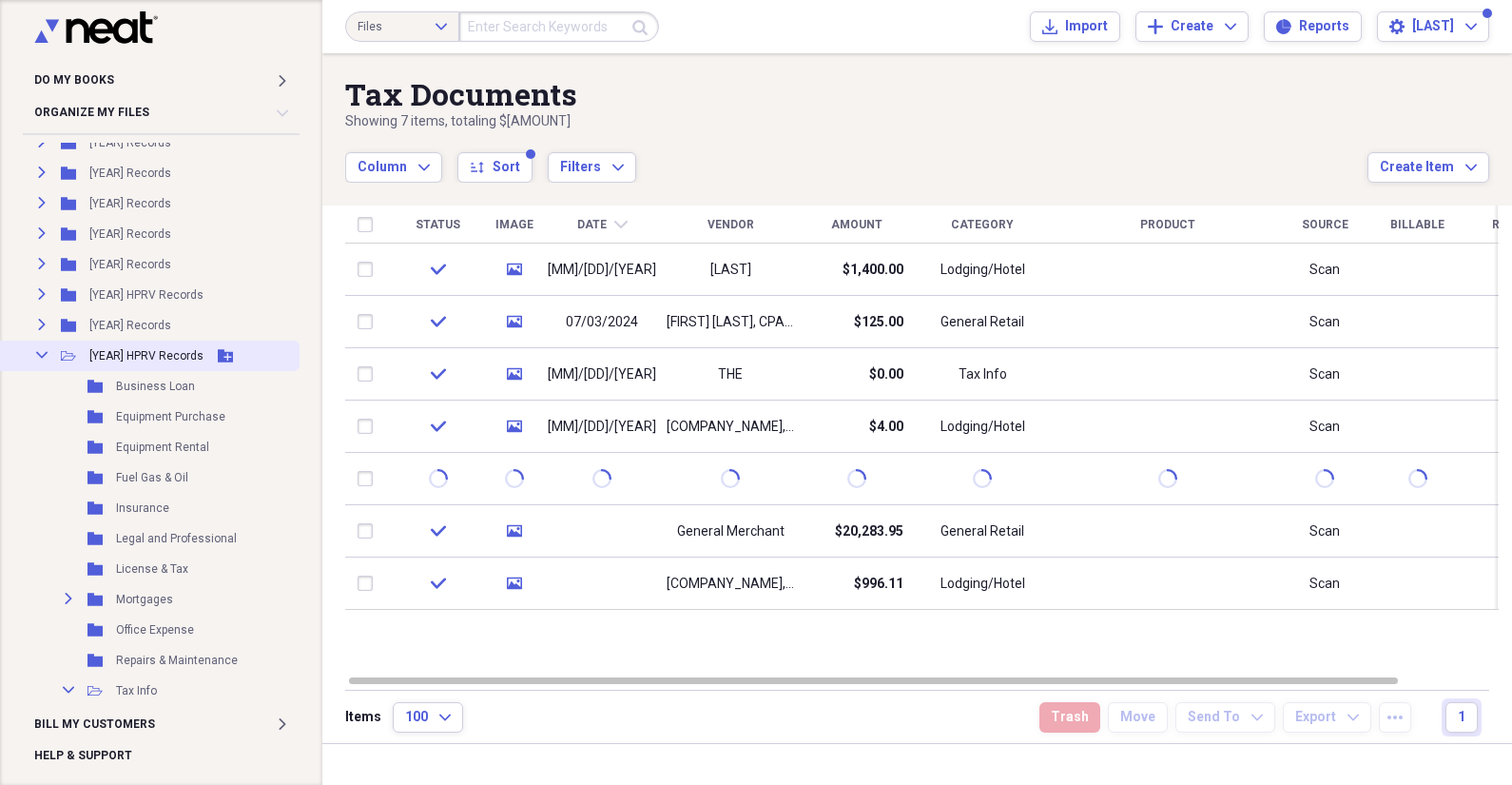 click on "Collapse" 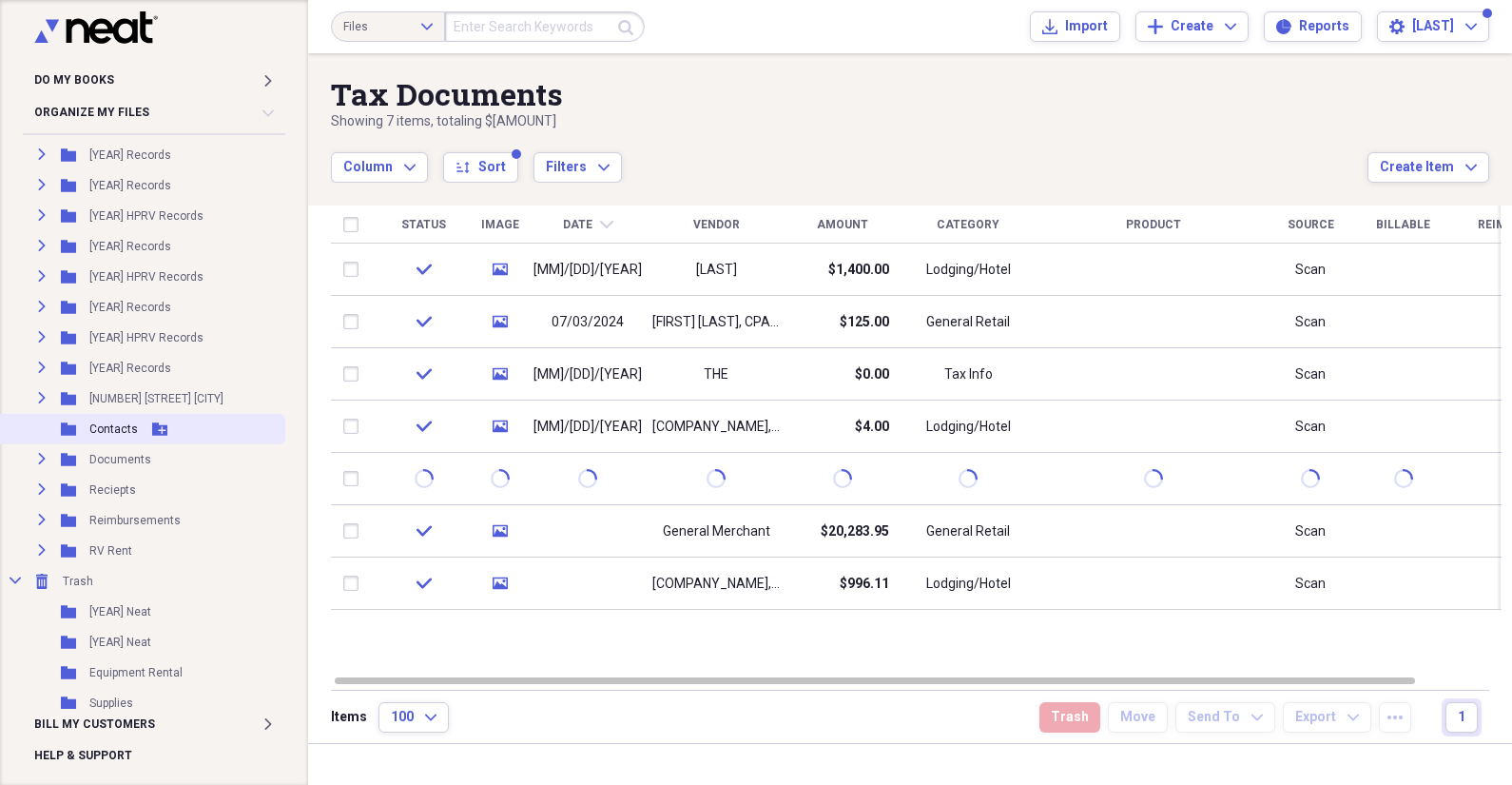 scroll, scrollTop: 316, scrollLeft: 0, axis: vertical 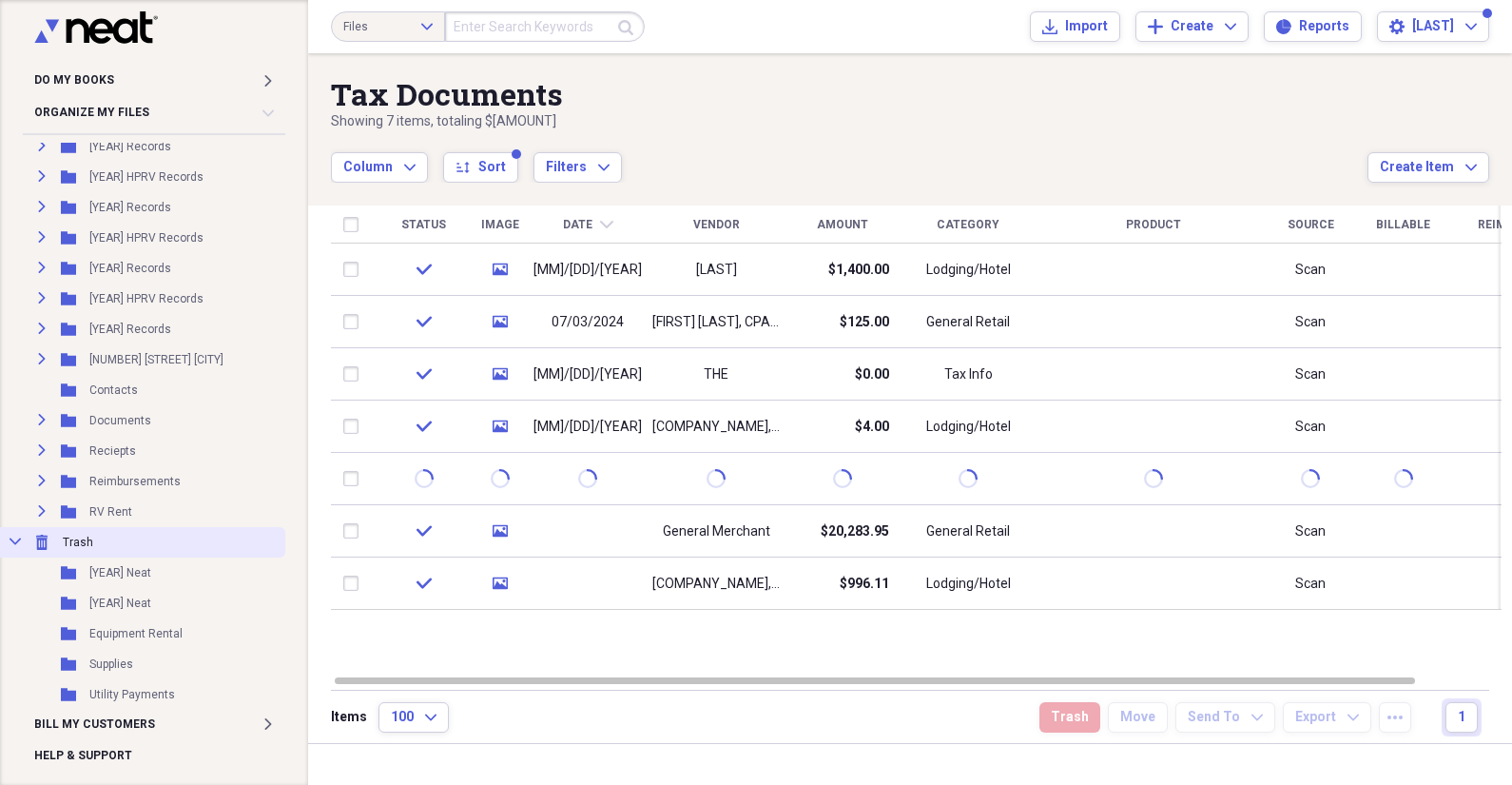 click on "Collapse" at bounding box center [15, 541] 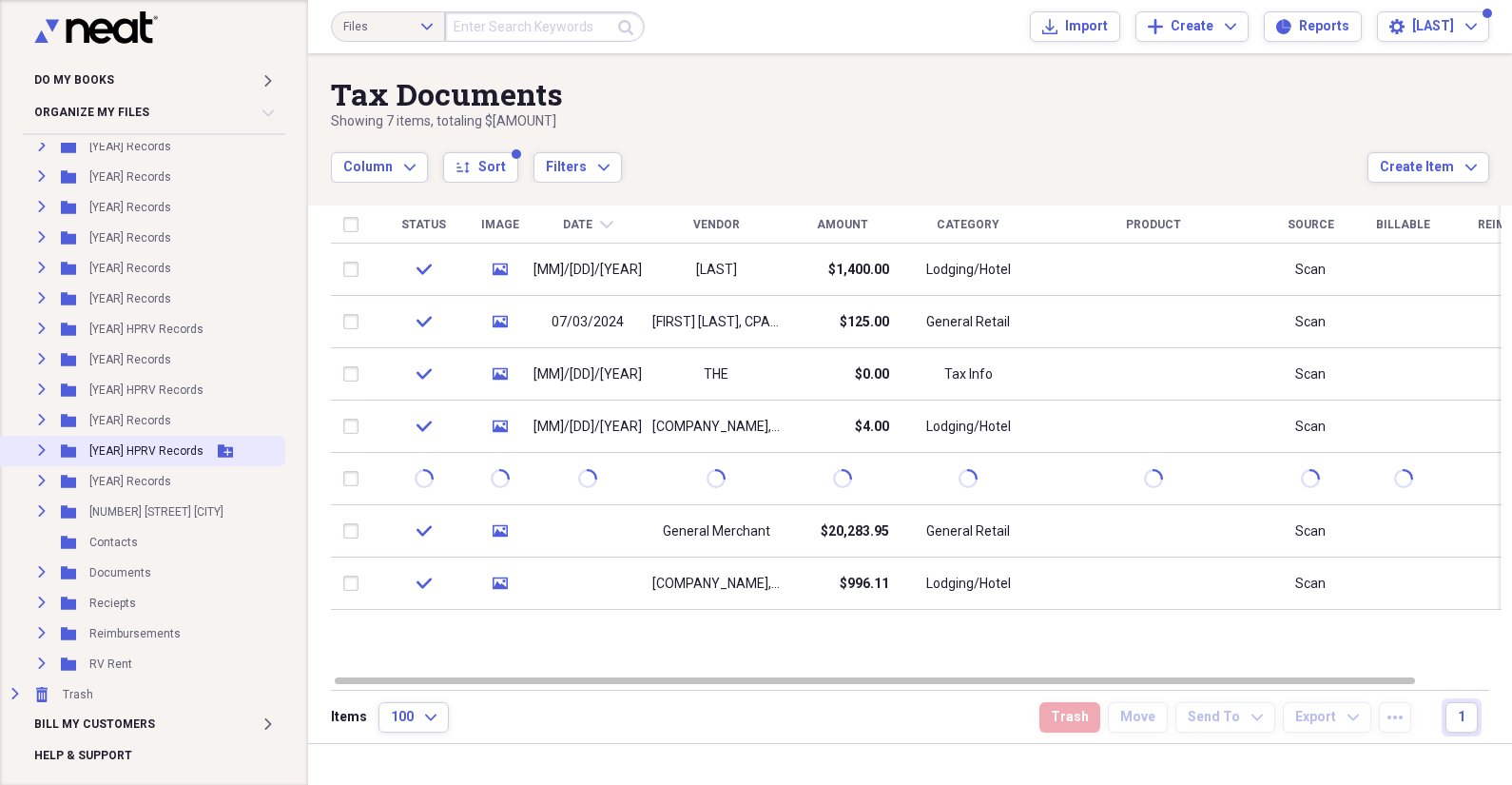 click on "Expand" 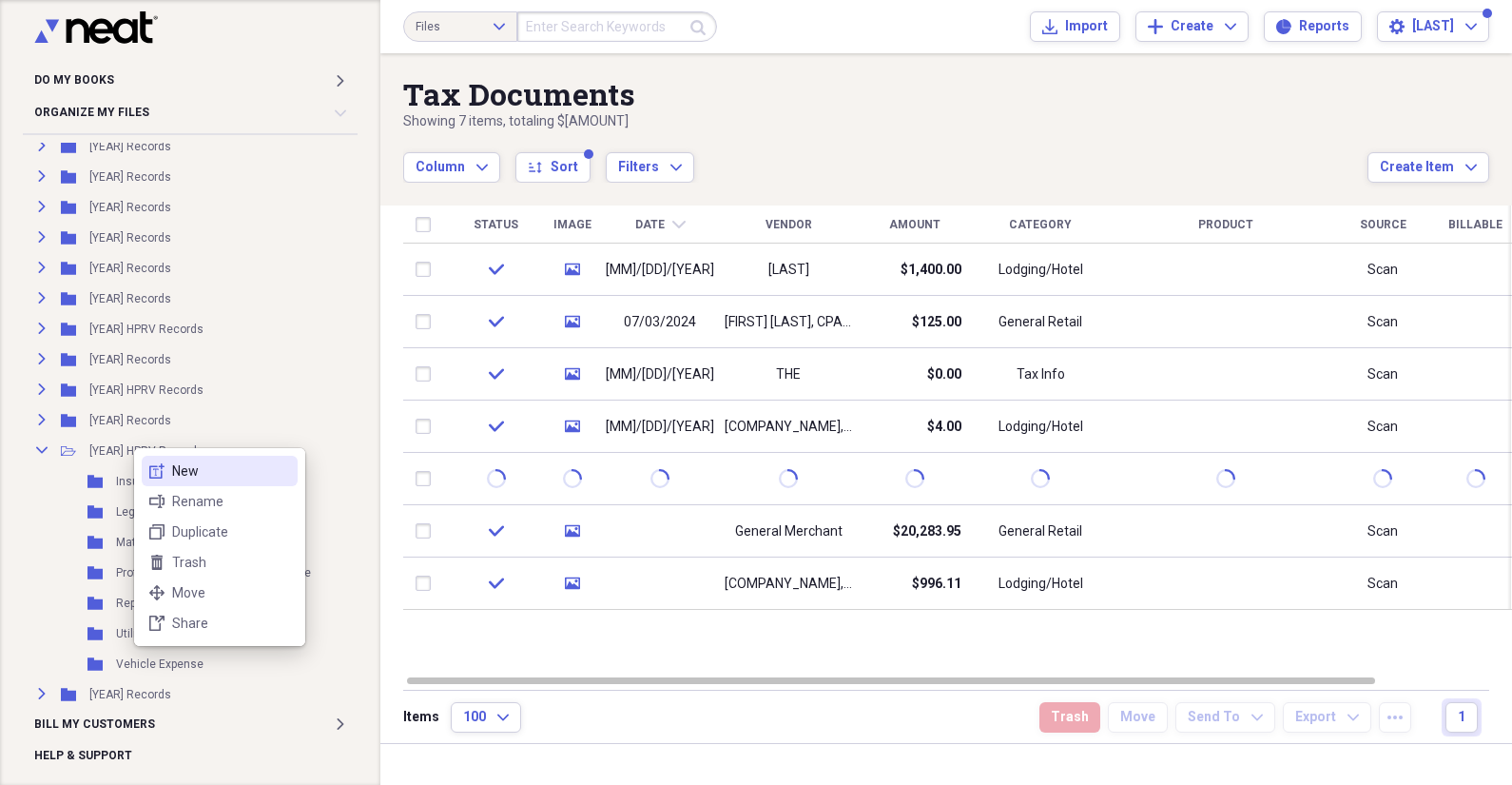 click on "New" at bounding box center (231, 471) 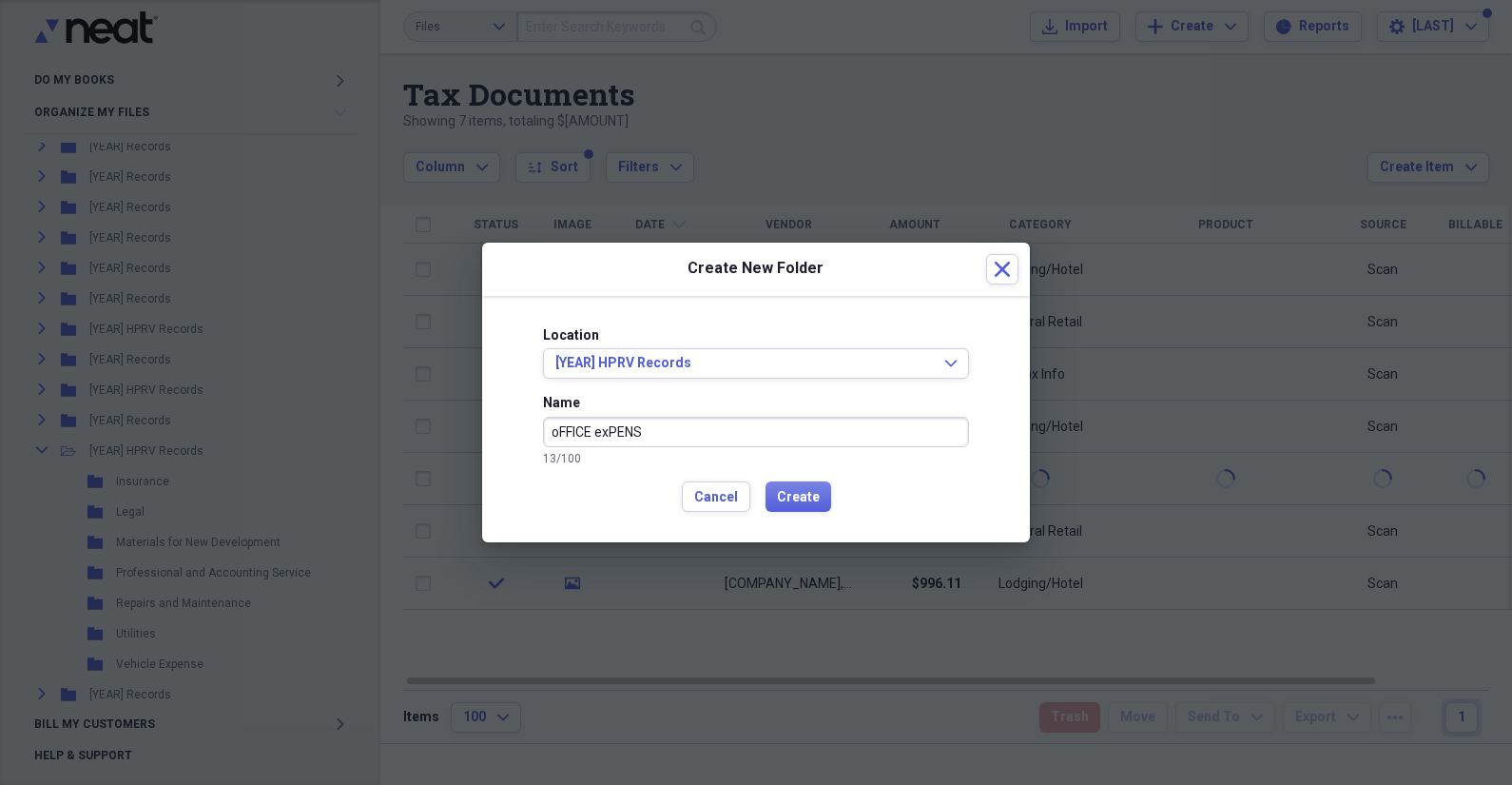 type on "oFFICE exPENSE" 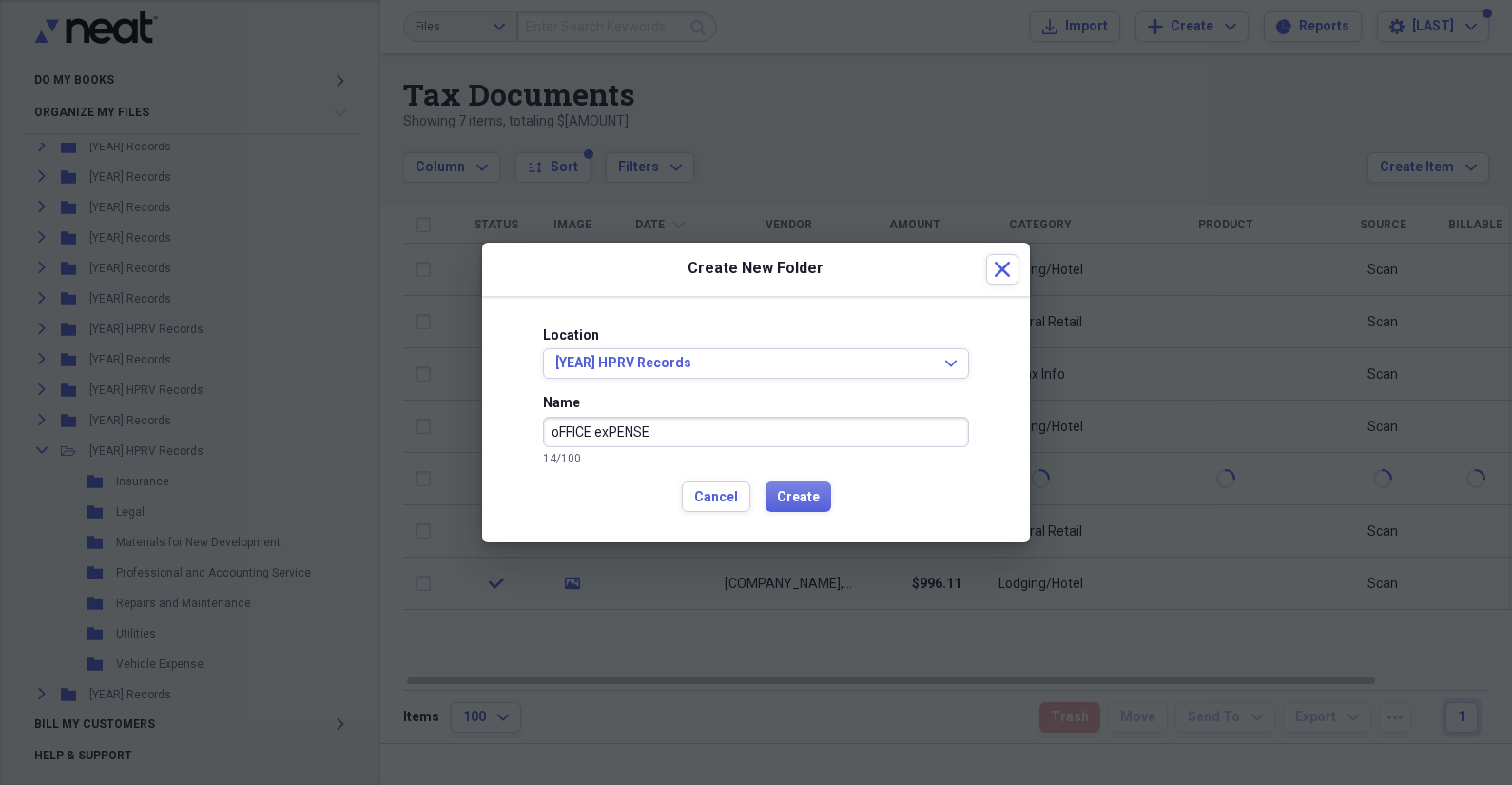 drag, startPoint x: 691, startPoint y: 430, endPoint x: 464, endPoint y: 424, distance: 227.0793 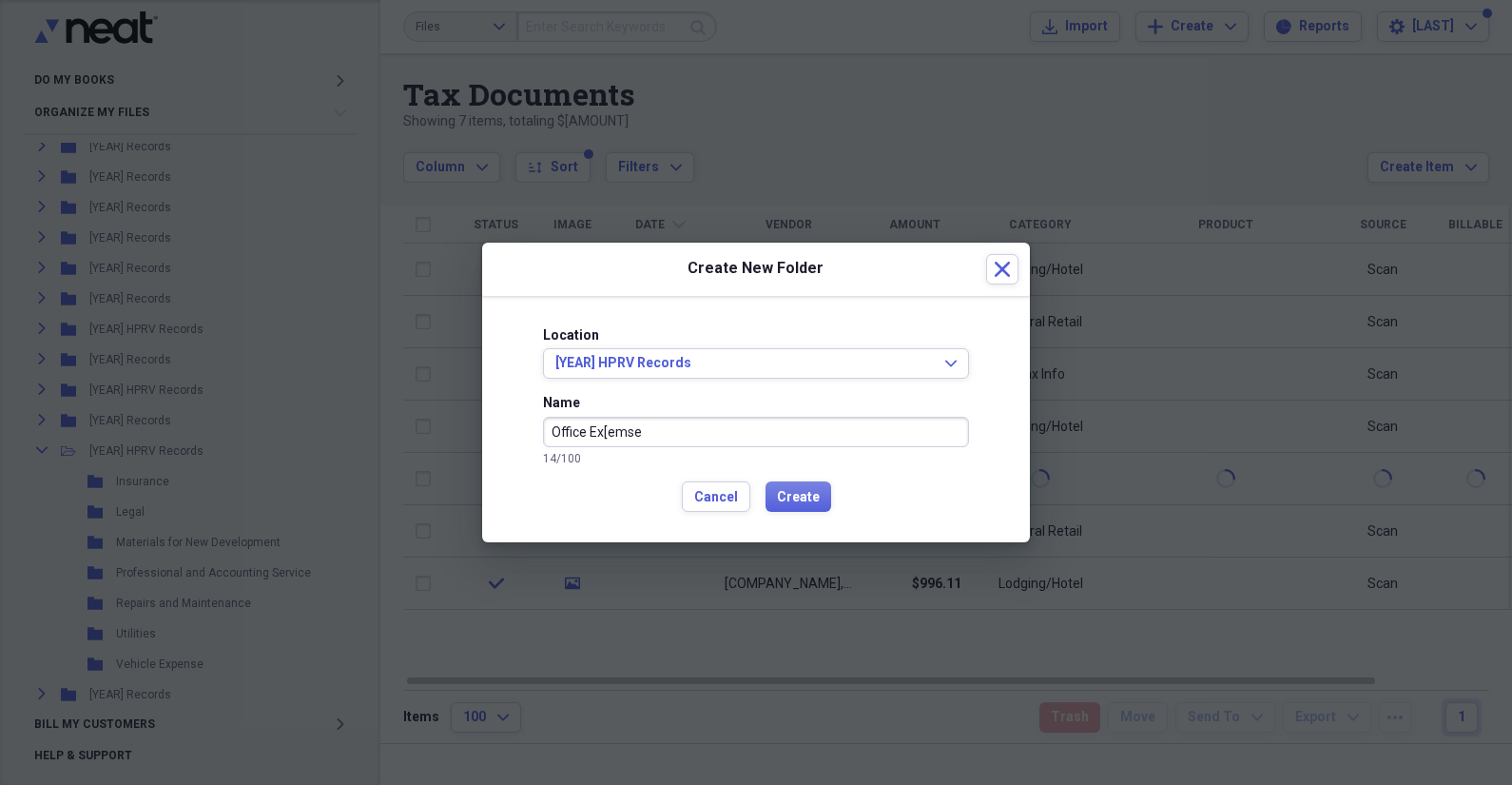 click on "Office Ex[emse" at bounding box center [756, 432] 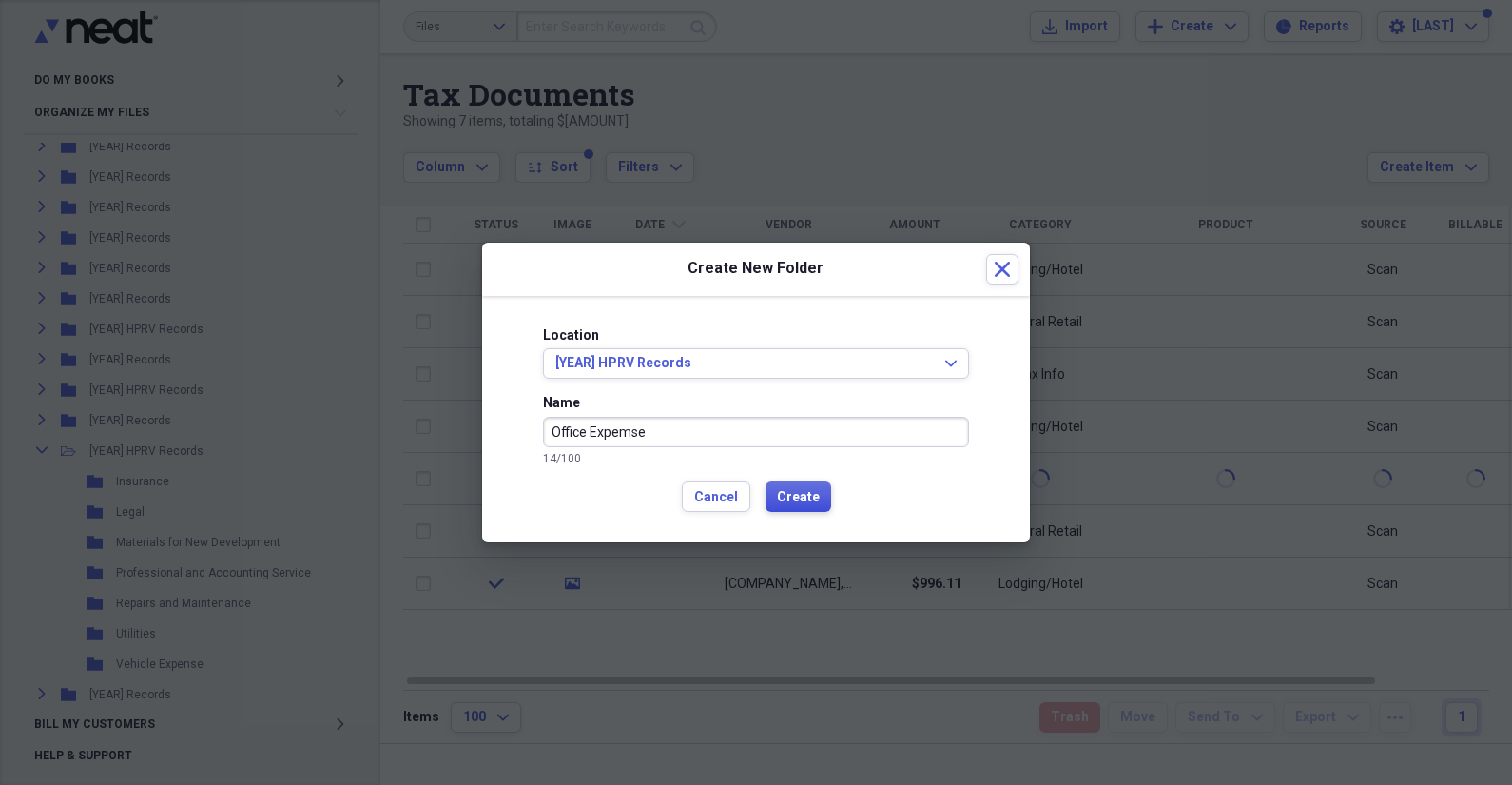 type on "Office Expemse" 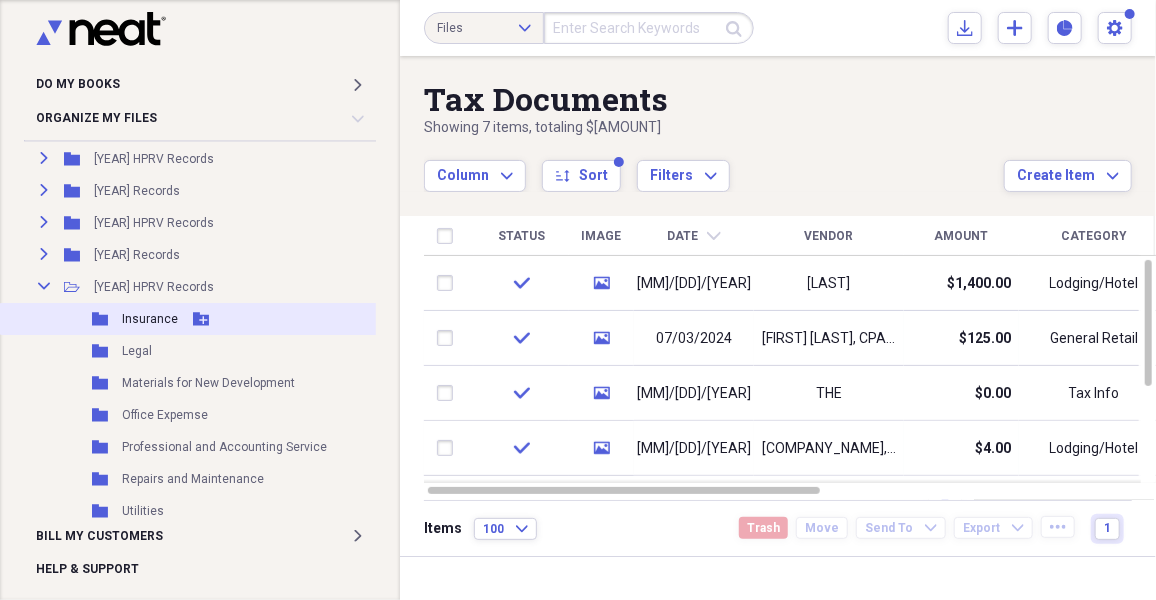 scroll, scrollTop: 389, scrollLeft: 0, axis: vertical 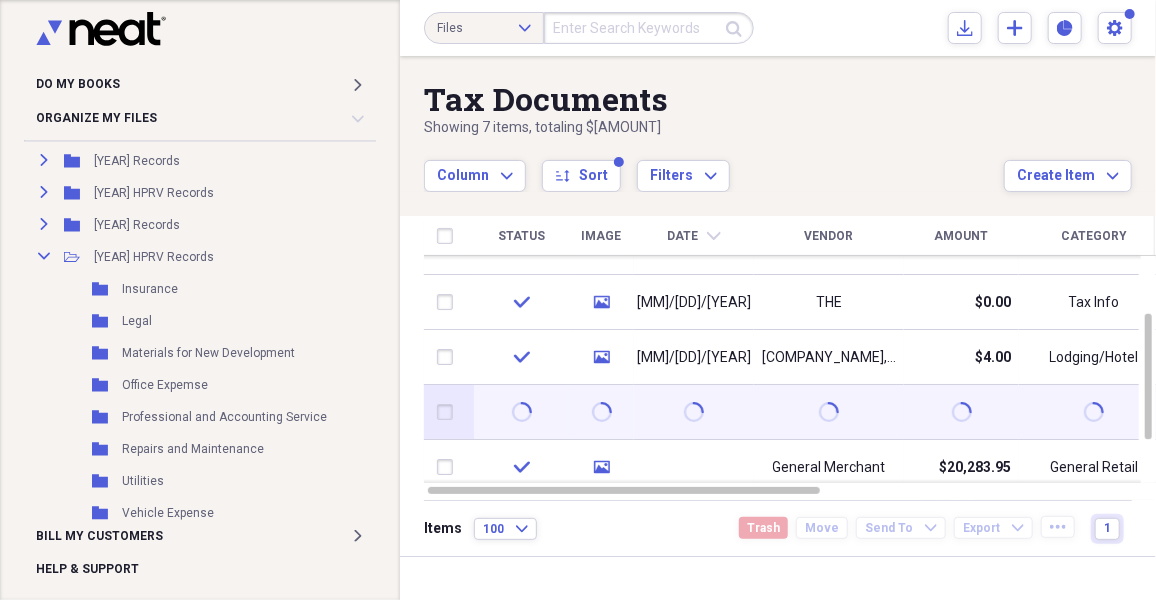 click 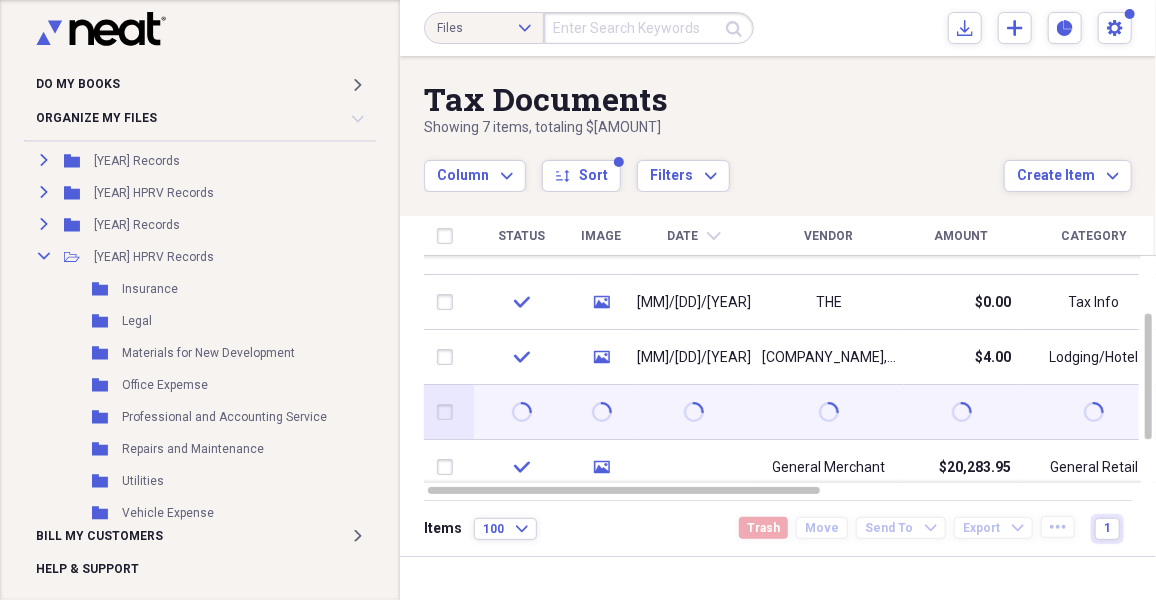 click at bounding box center (449, 413) 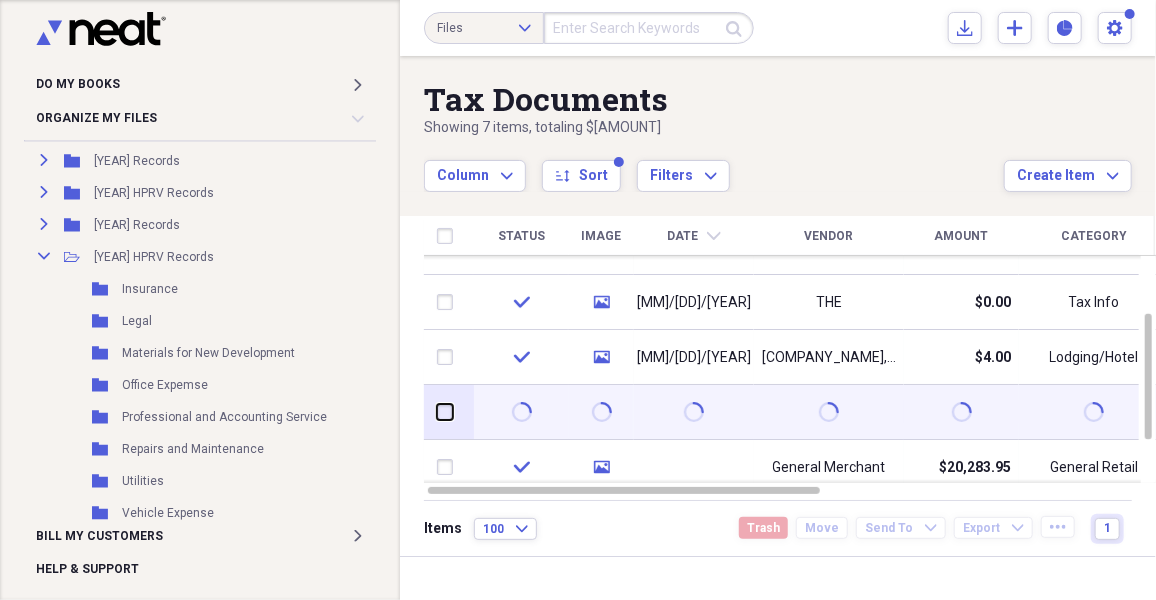 click at bounding box center [437, 412] 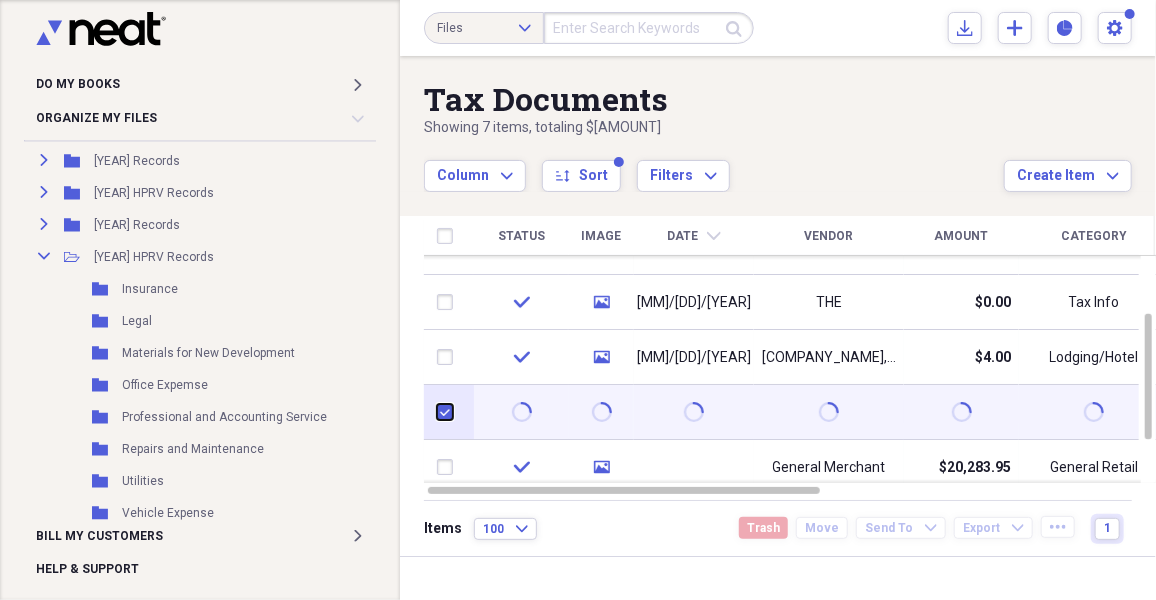 checkbox on "true" 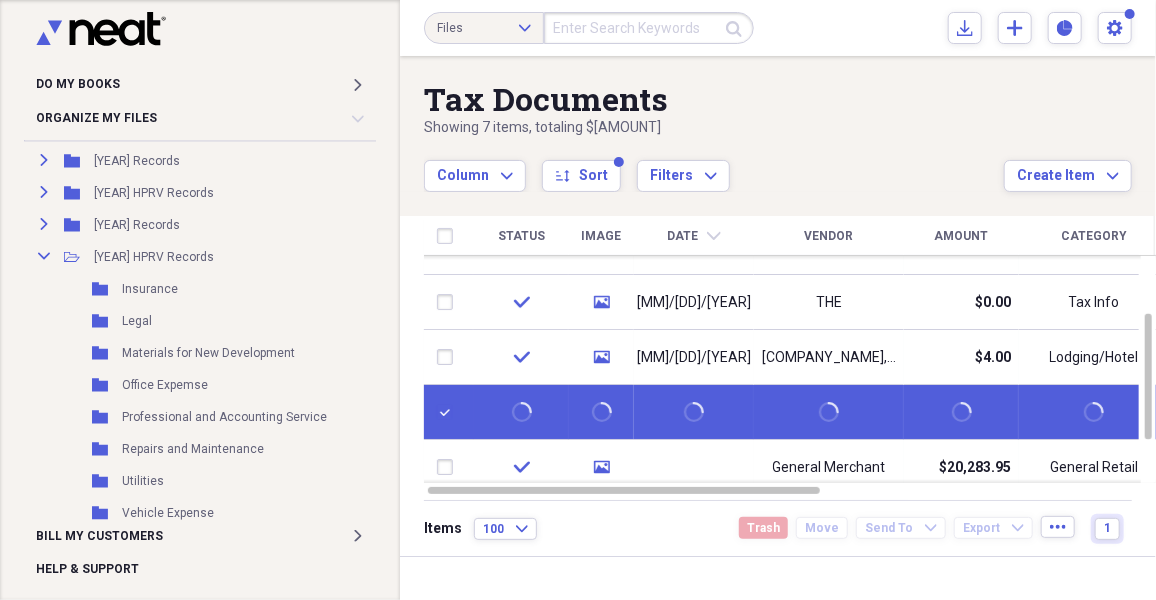 click at bounding box center (521, 412) 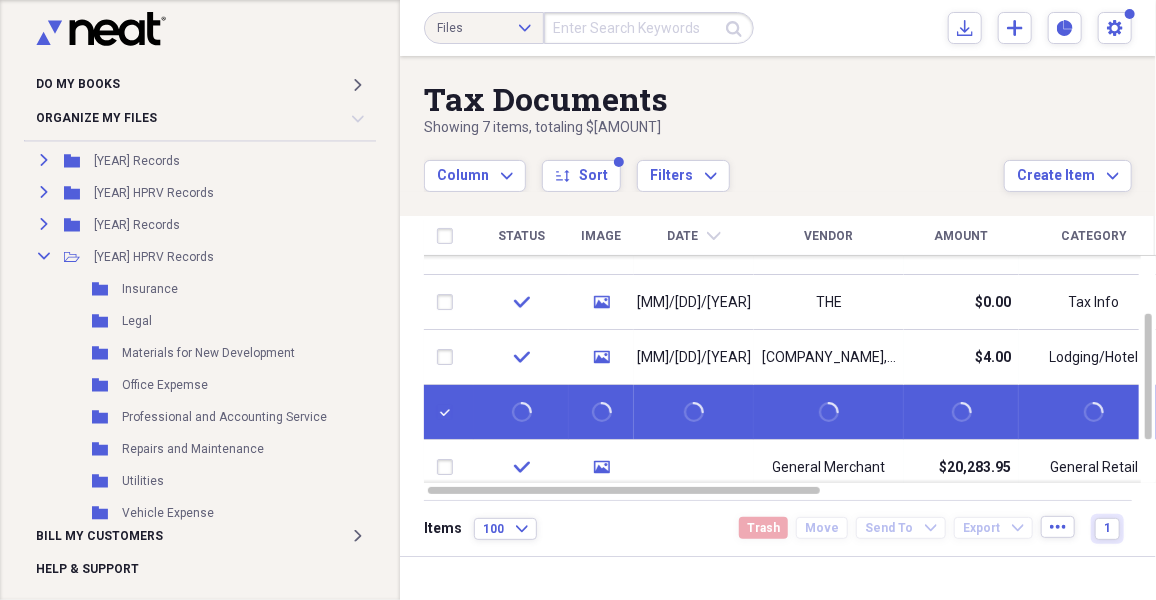 drag, startPoint x: 909, startPoint y: 409, endPoint x: 633, endPoint y: 417, distance: 276.1159 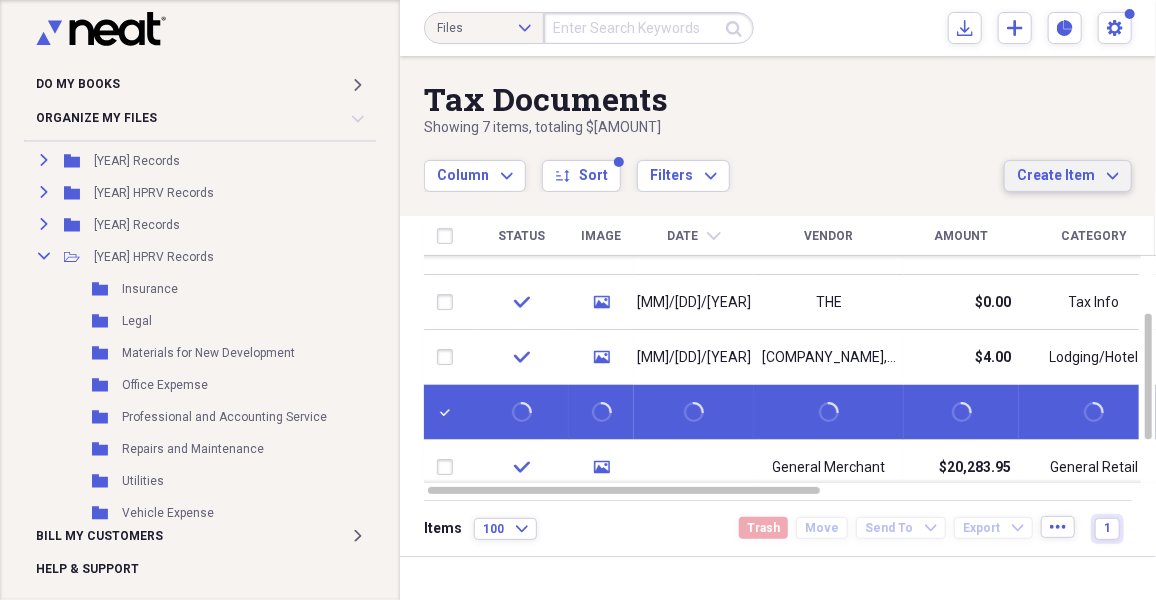 click on "Expand" 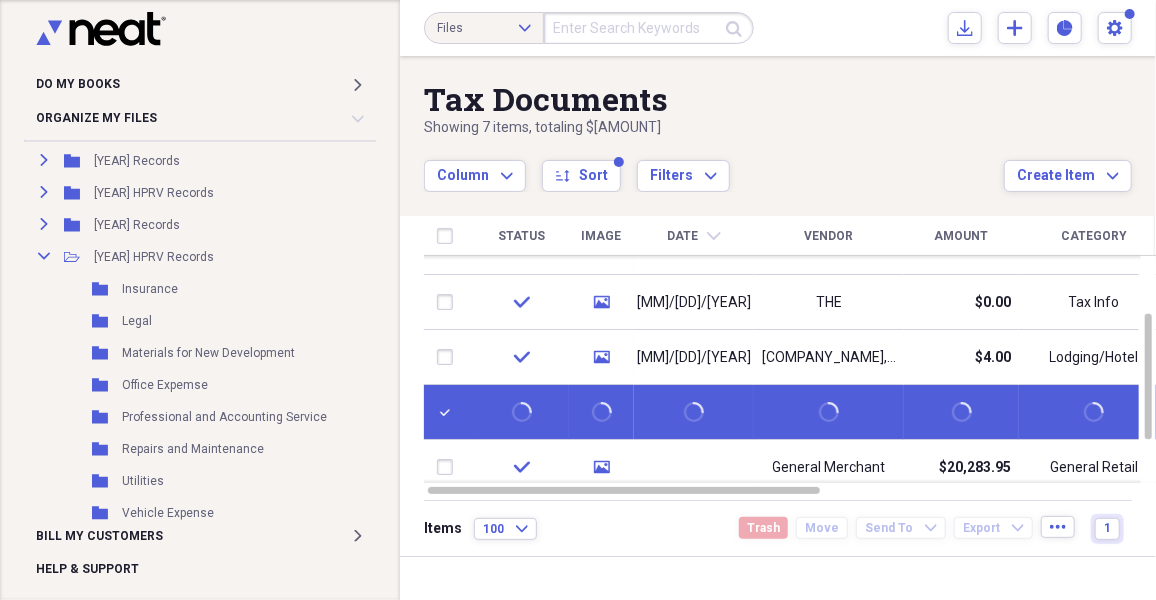 drag, startPoint x: 867, startPoint y: 413, endPoint x: 750, endPoint y: 408, distance: 117.10679 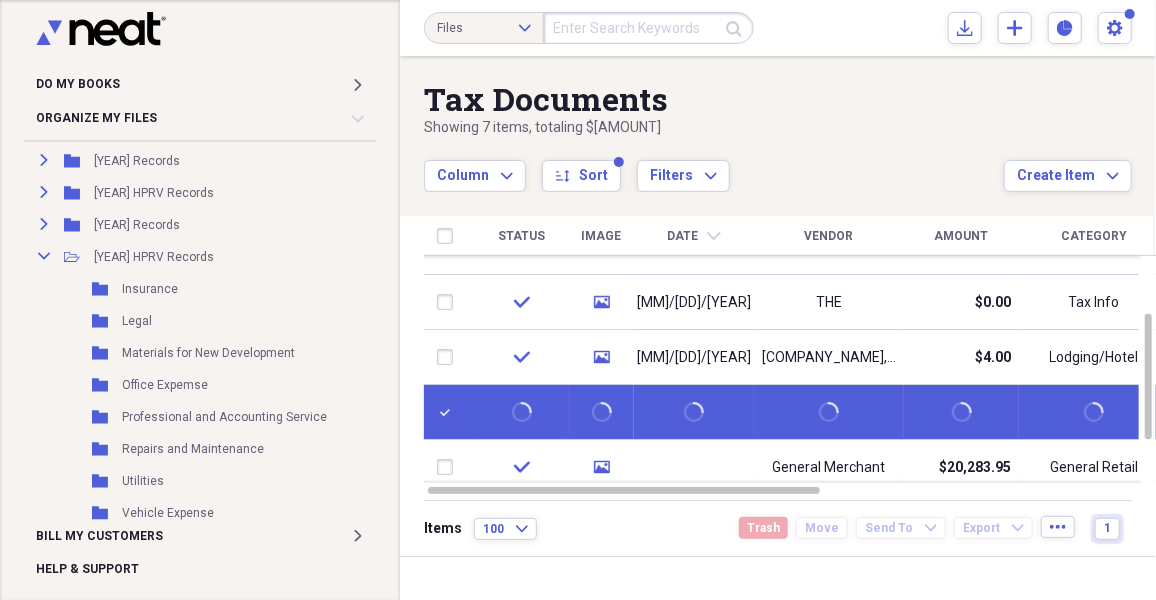 scroll, scrollTop: 389, scrollLeft: 0, axis: vertical 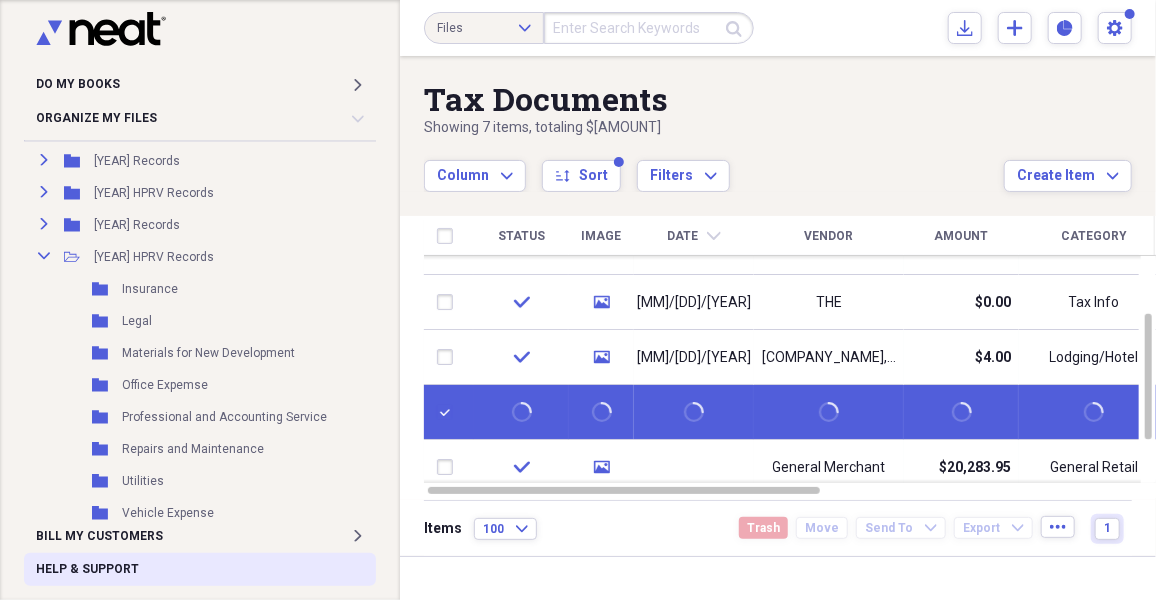 click on "Help & Support" at bounding box center [87, 569] 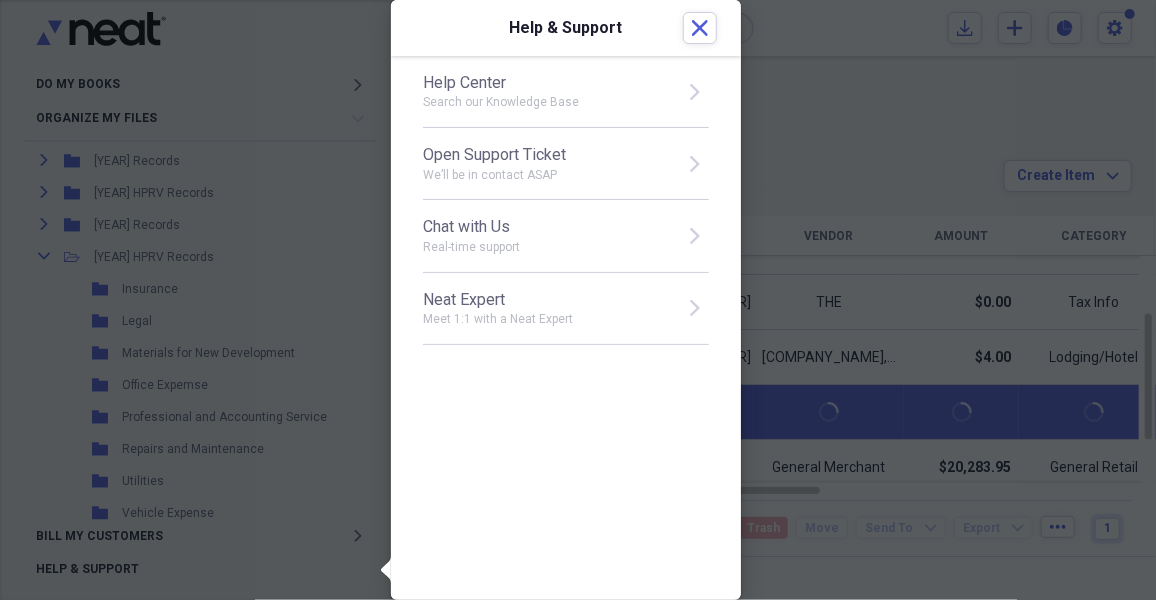 click on "Chat with Us" at bounding box center (547, 227) 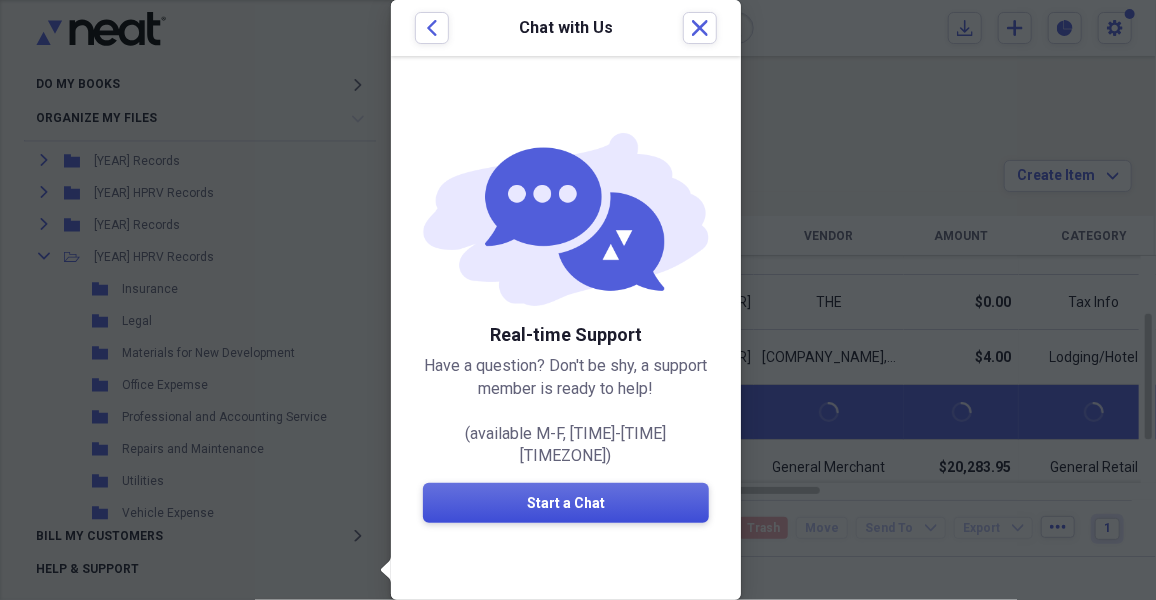 click on "Start a Chat" at bounding box center [566, 504] 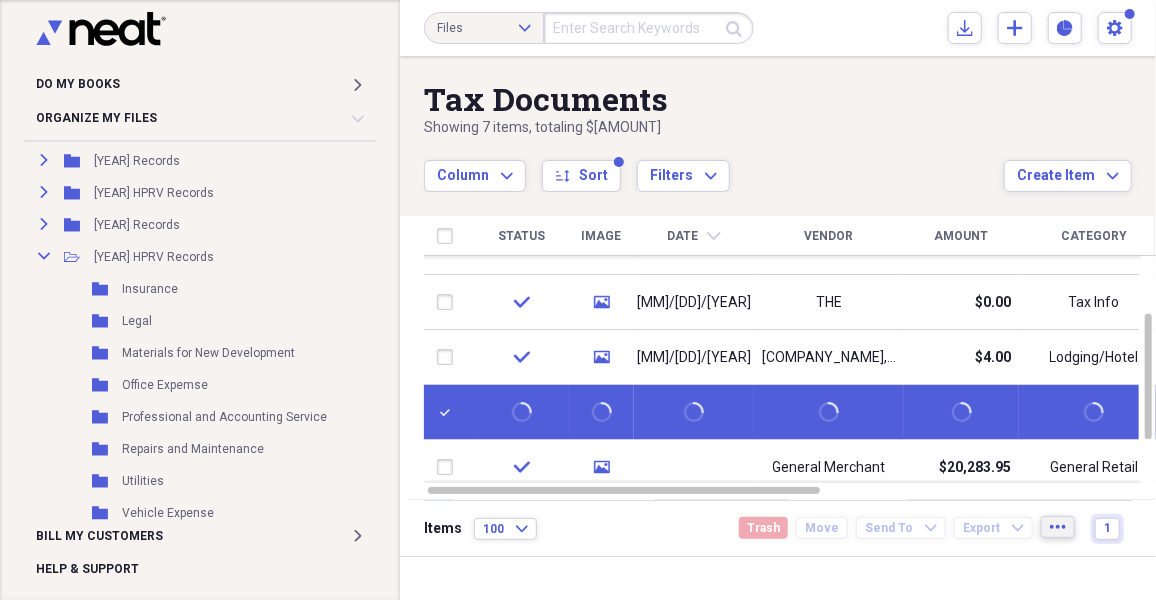 click 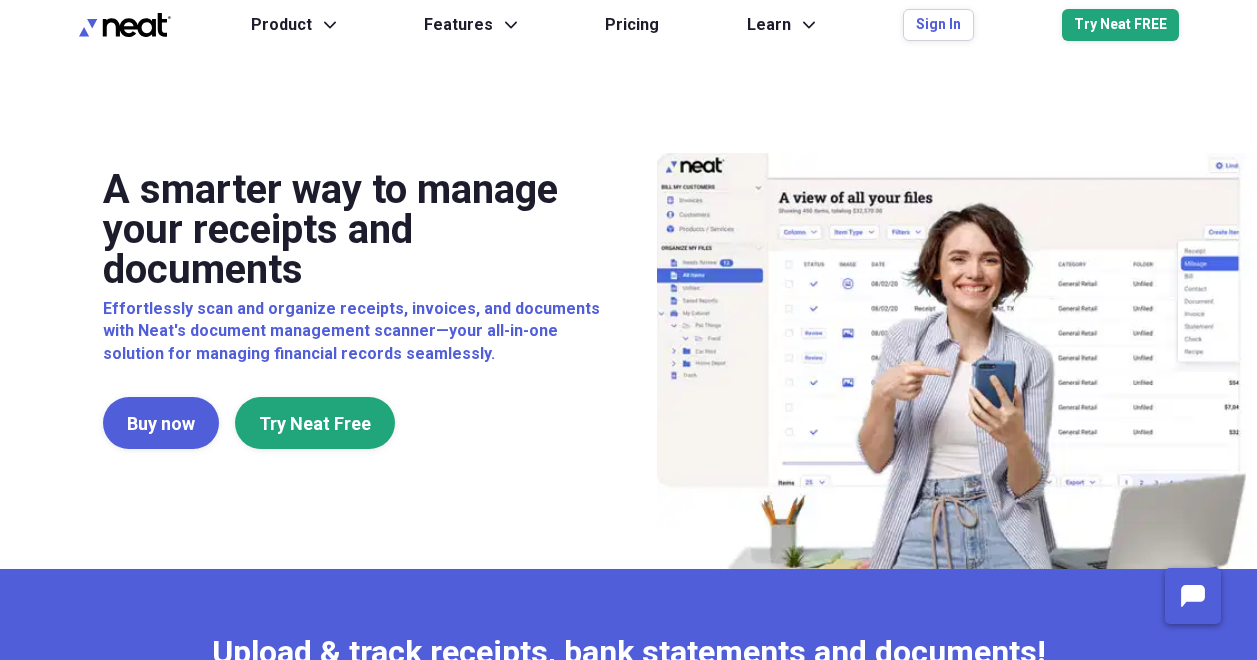 scroll, scrollTop: 0, scrollLeft: 0, axis: both 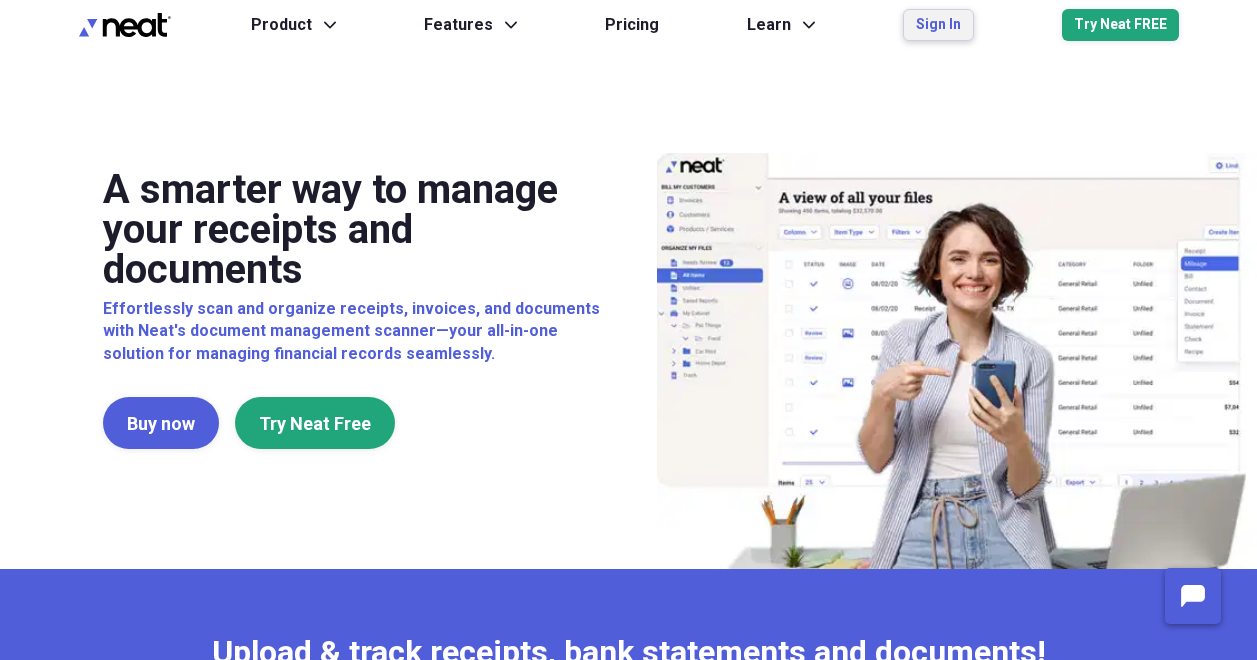 click on "Sign In" at bounding box center (938, 25) 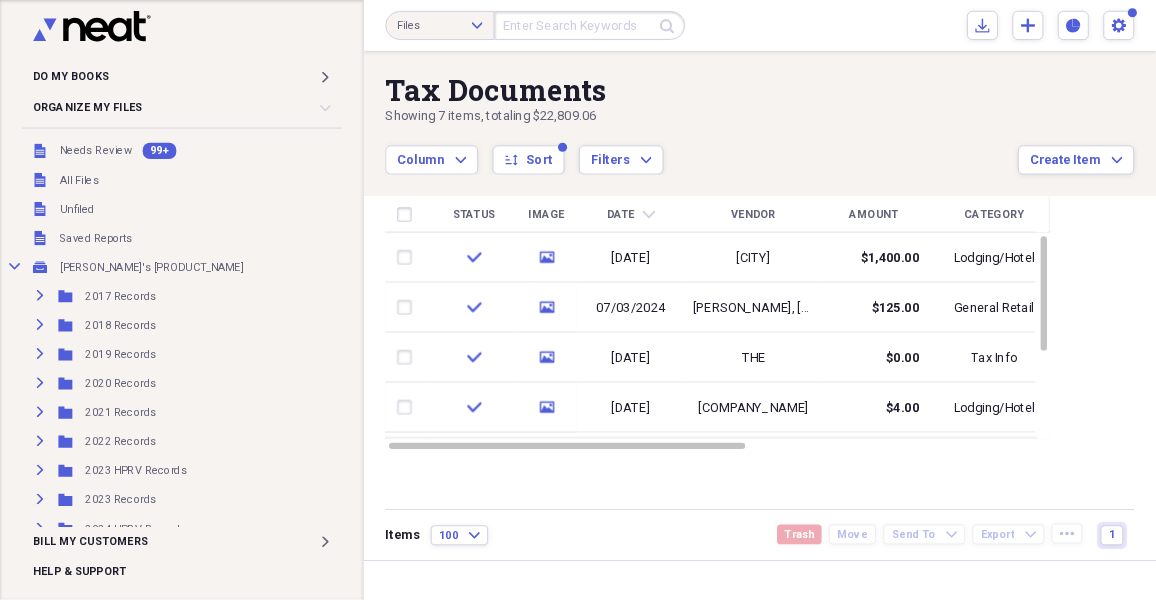 scroll, scrollTop: 0, scrollLeft: 0, axis: both 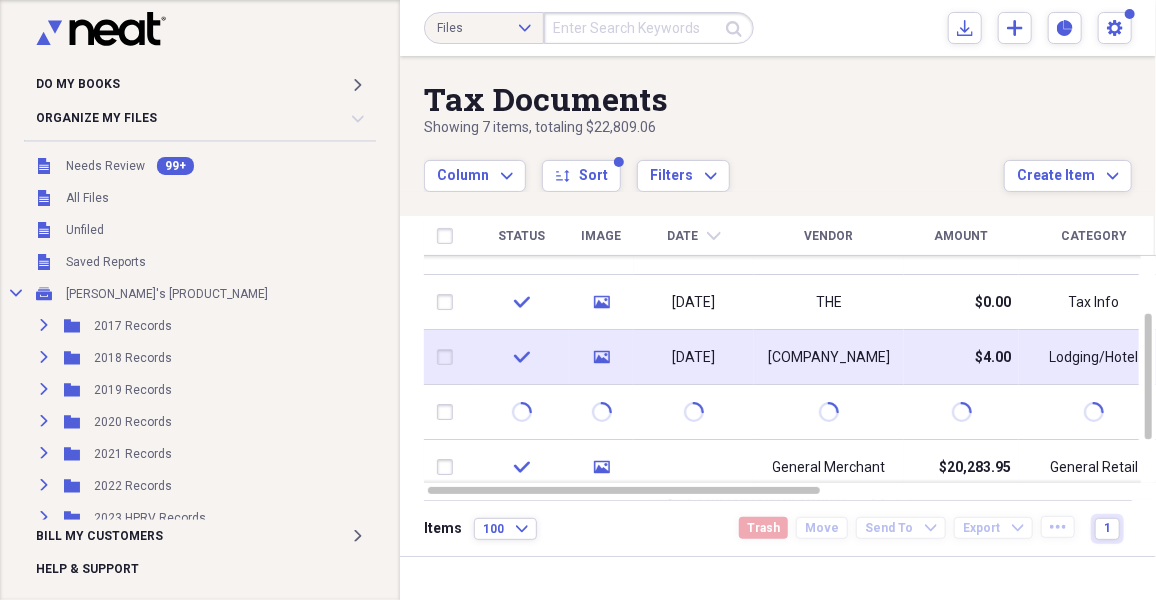 click at bounding box center (449, 358) 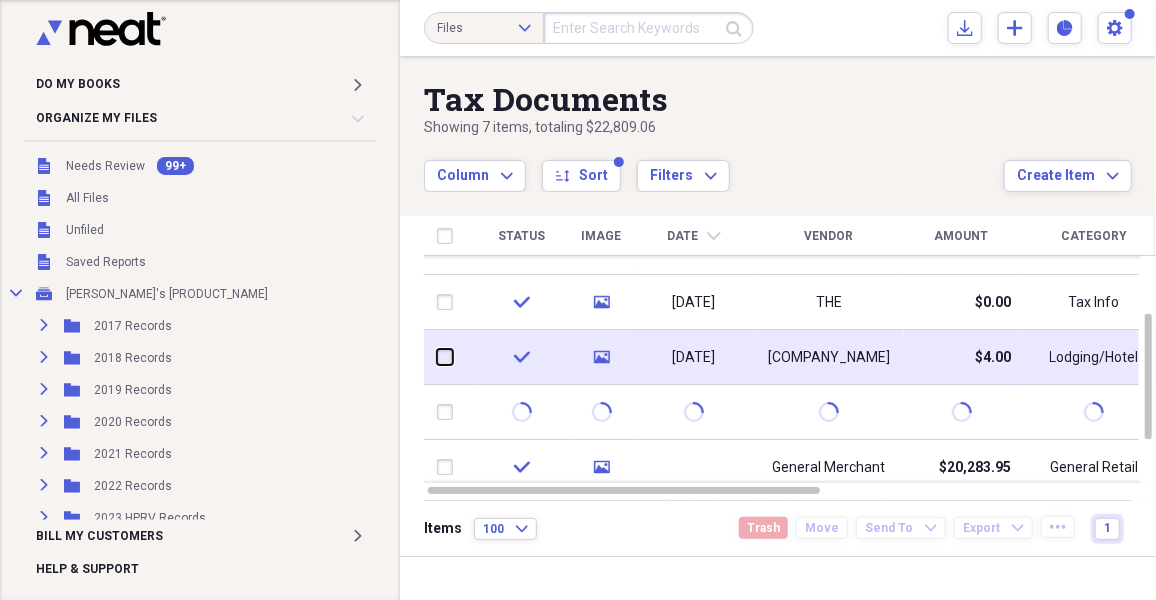 click at bounding box center (437, 357) 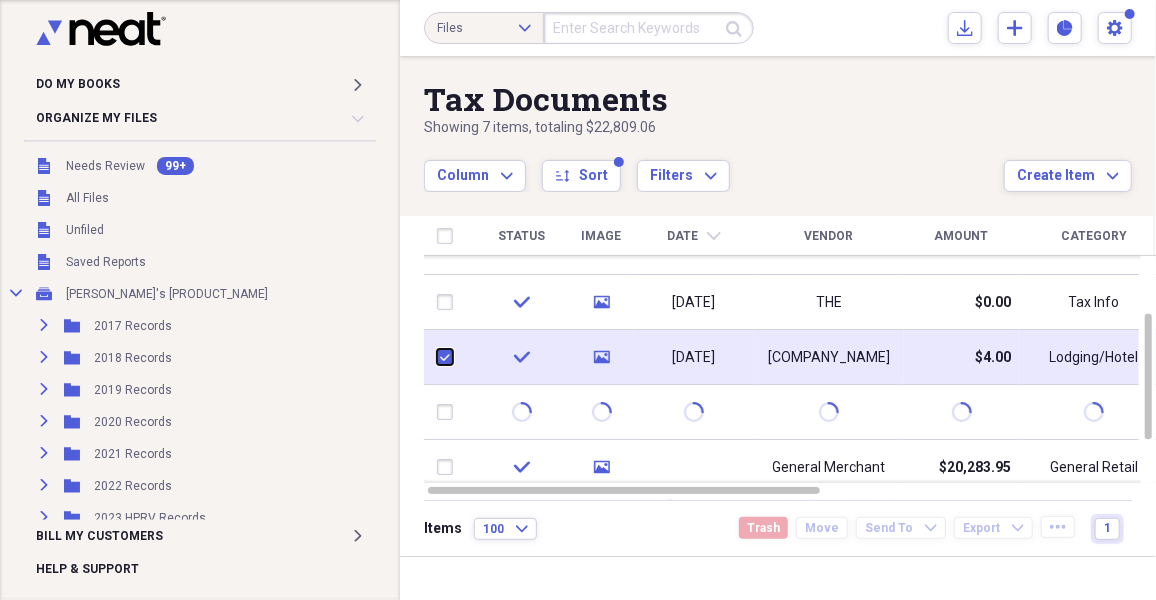 checkbox on "true" 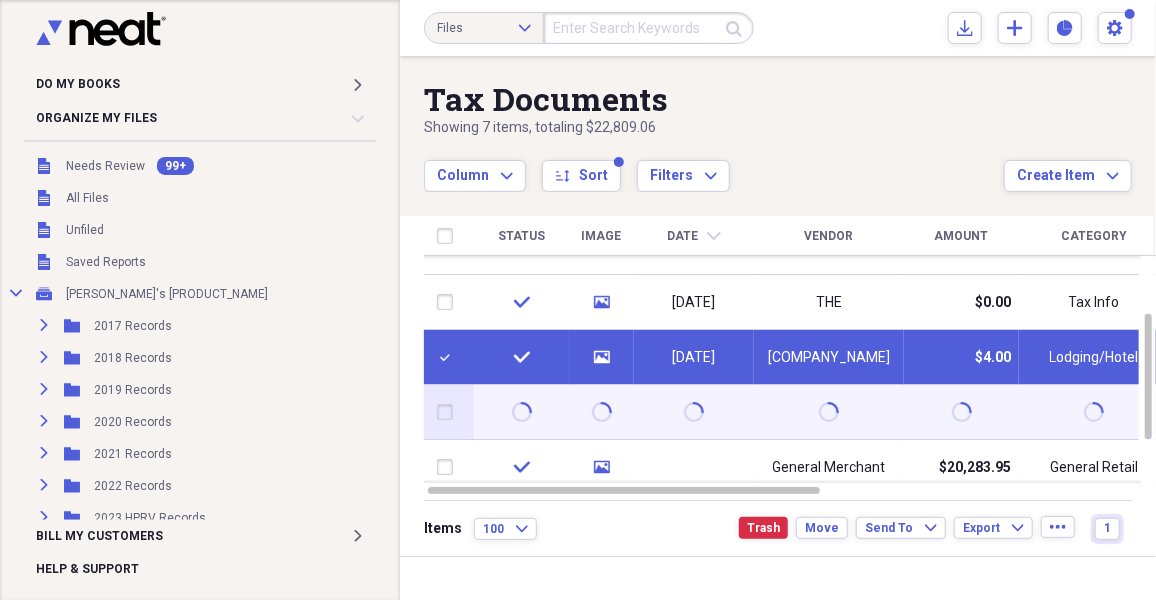 click at bounding box center (449, 413) 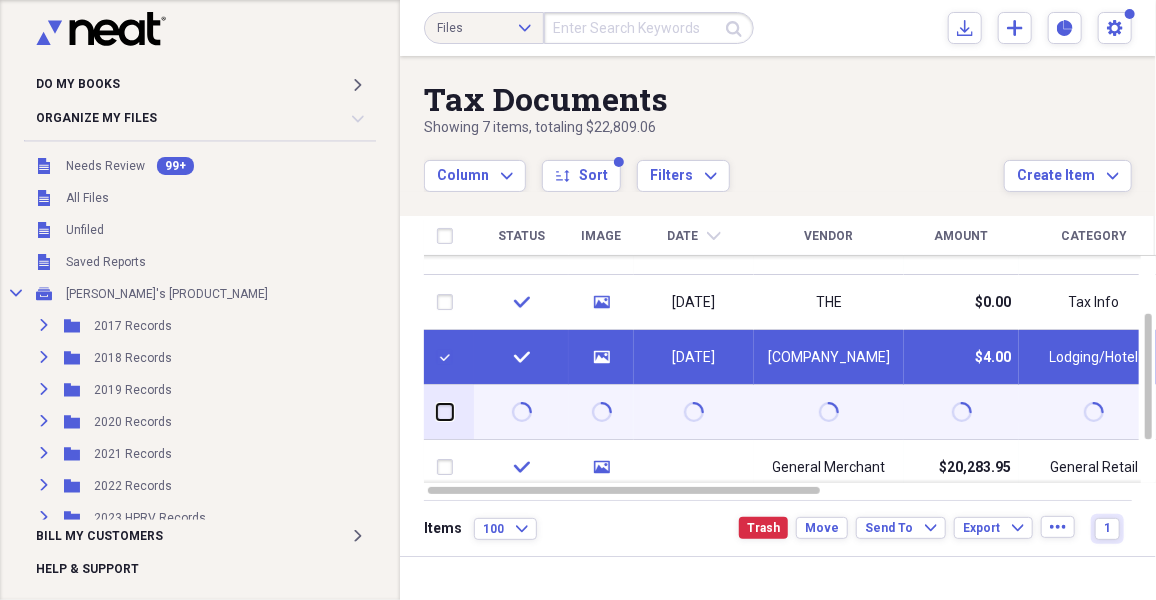 click at bounding box center [437, 412] 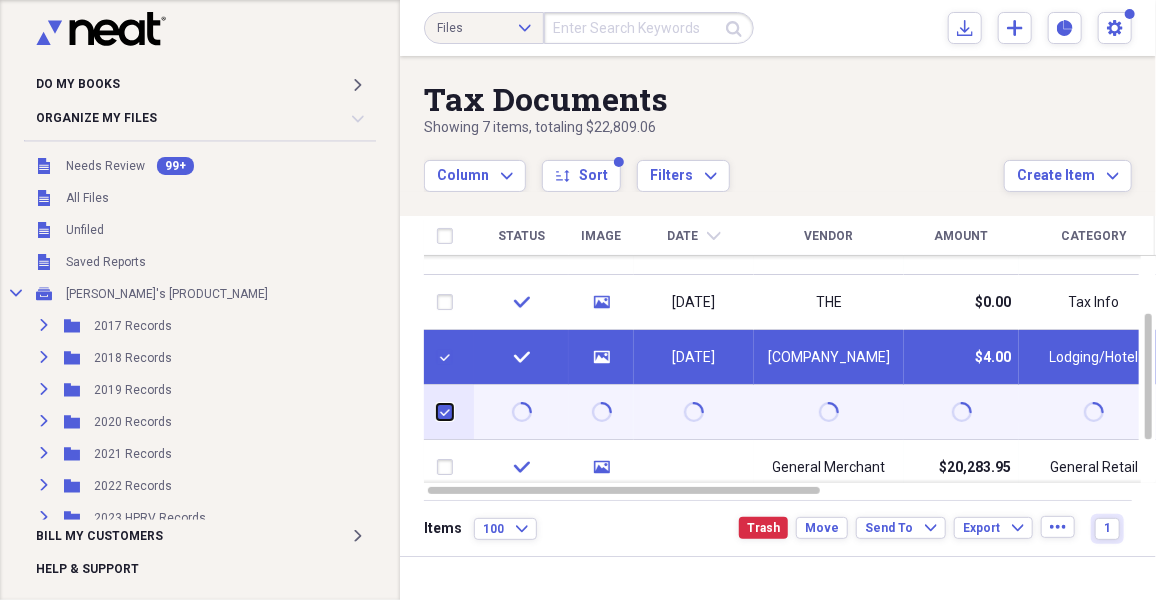 checkbox on "true" 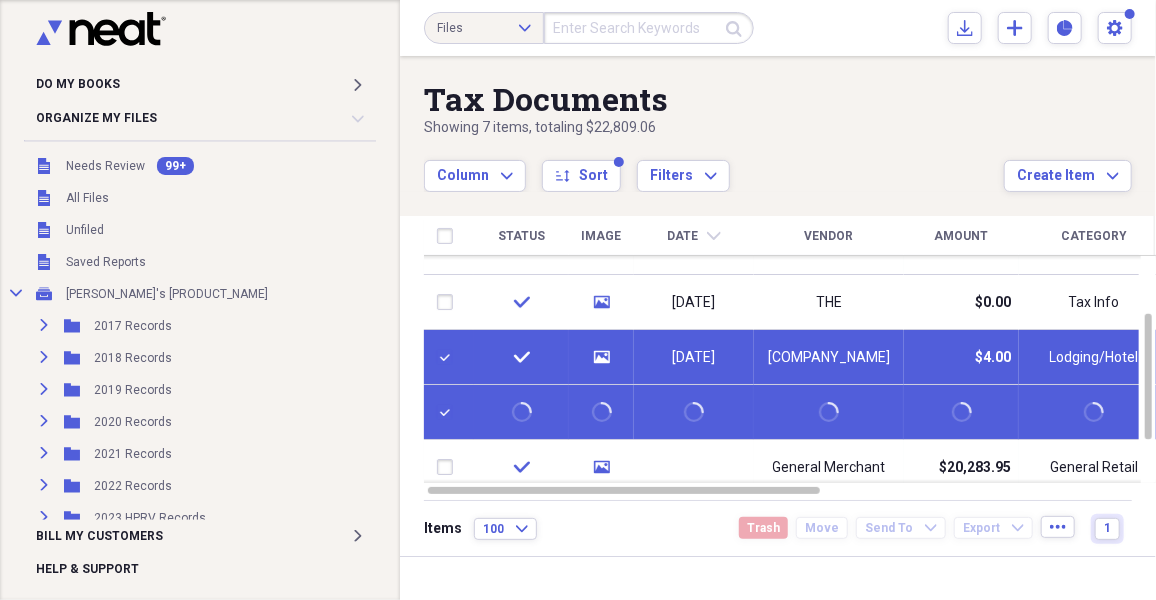 click at bounding box center [449, 358] 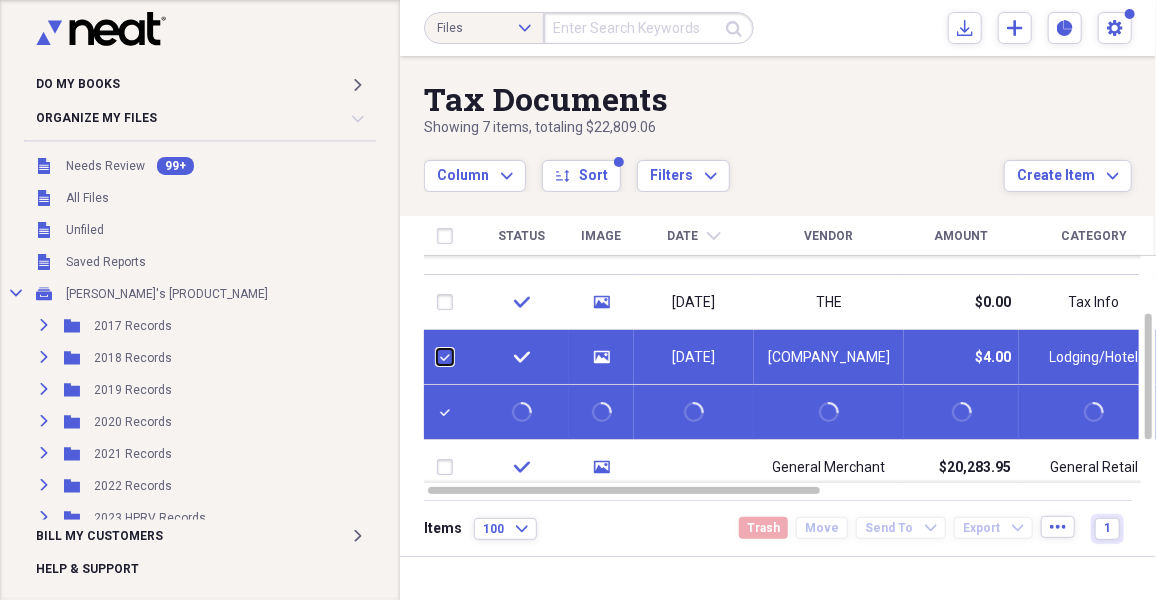 click at bounding box center (437, 357) 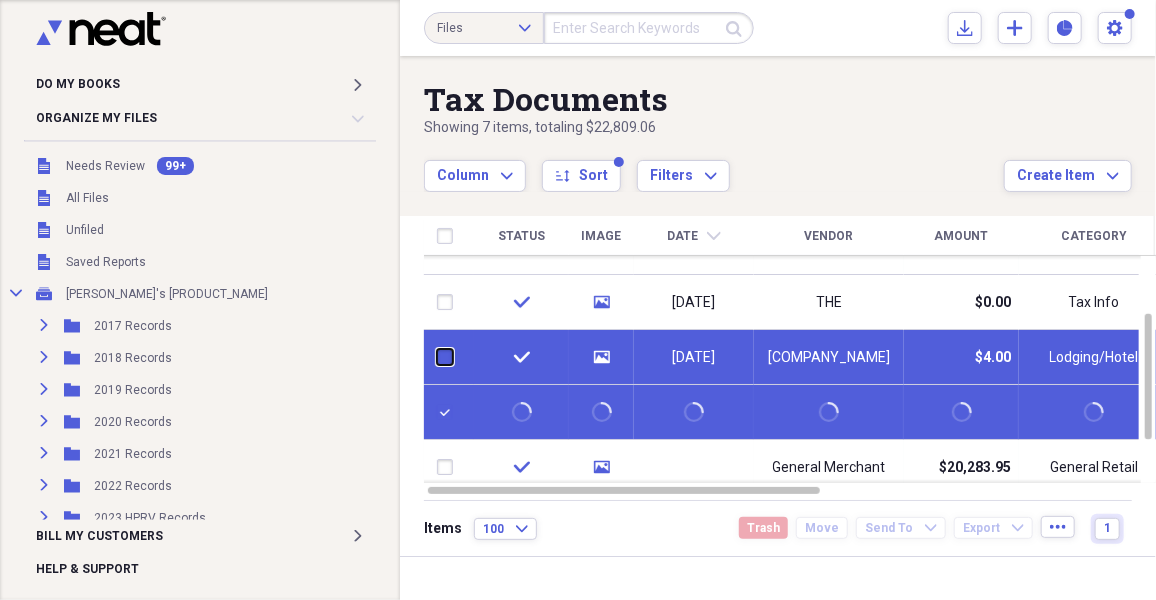 checkbox on "false" 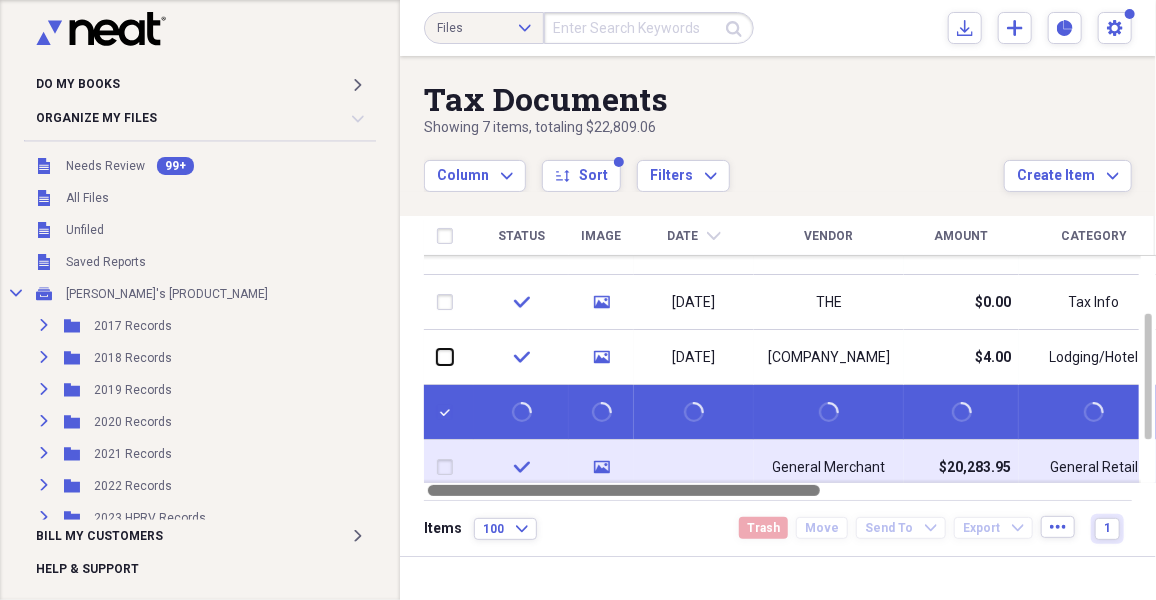 drag, startPoint x: 1108, startPoint y: 489, endPoint x: 787, endPoint y: 471, distance: 321.50427 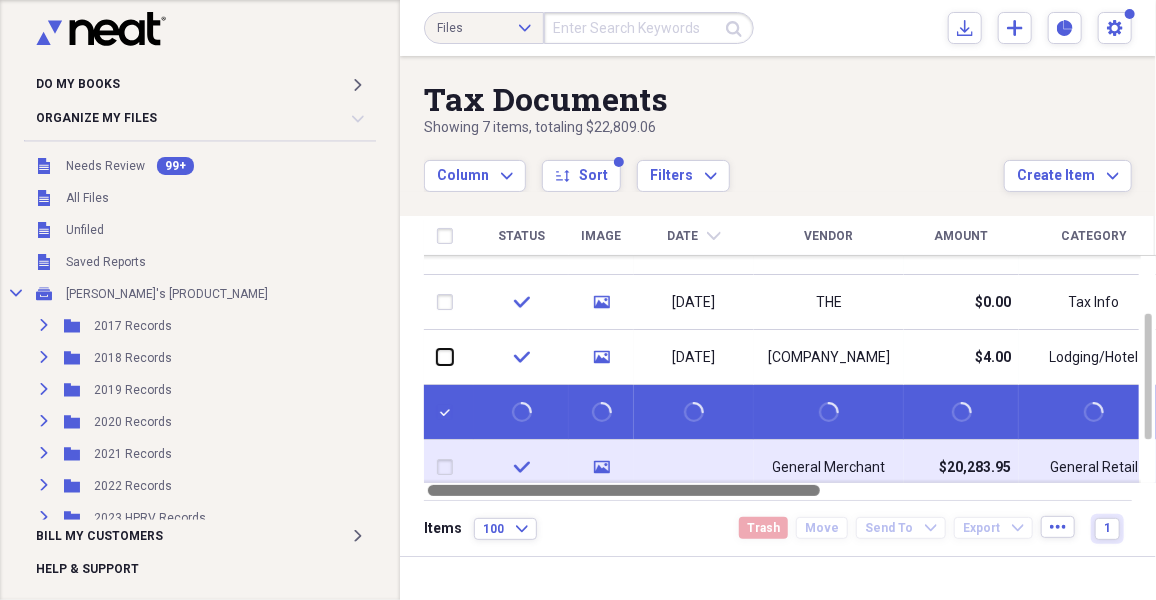 click on "Status Image Date chevron-down Vendor Amount Category Product Source Billable Reimbursable check media [DATE] [PERSON_NAME], [PROFESSIONAL_DESIGNATION] $125.00 General Retail Scan check media [DATE] THE $0.00 Tax Info Scan check media [DATE] [COMPANY_NAME] $4.00 Lodging/Hotel Scan check media General Merchant $20,283.95 General Retail Scan check media [COMPANY_NAME] $996.11 Lodging/Hotel Scan" at bounding box center (790, 358) 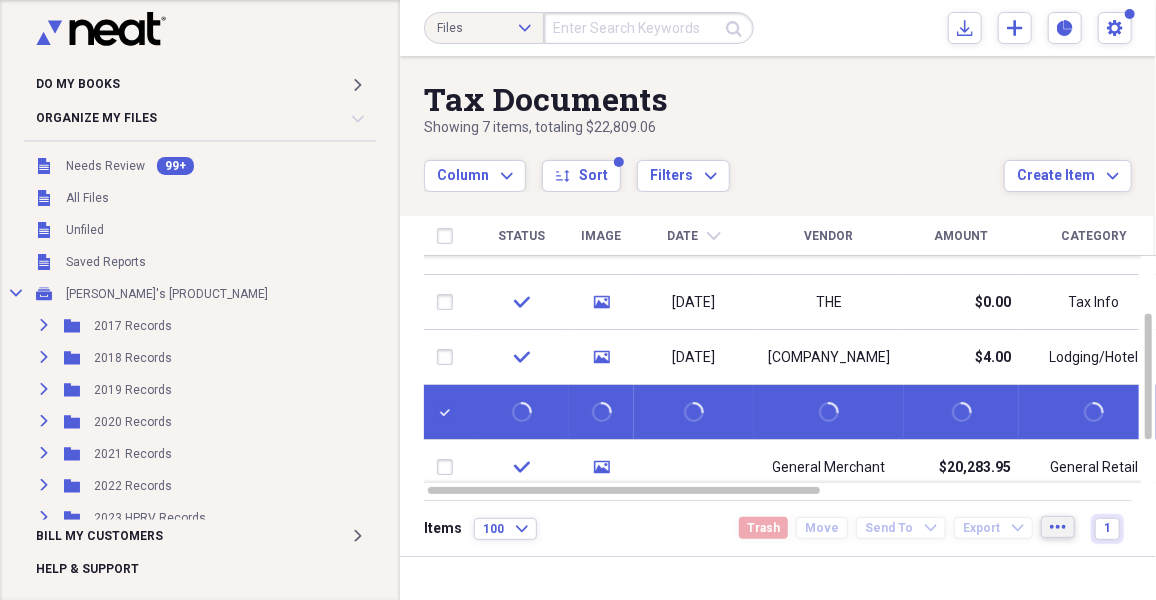 click 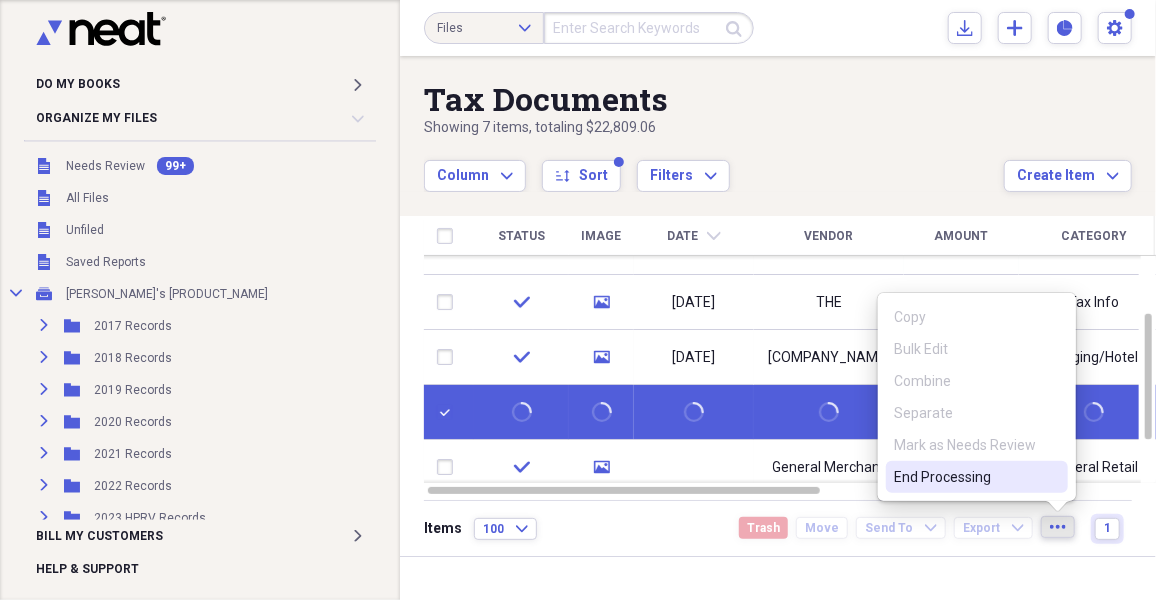 click on "End Processing" at bounding box center (965, 477) 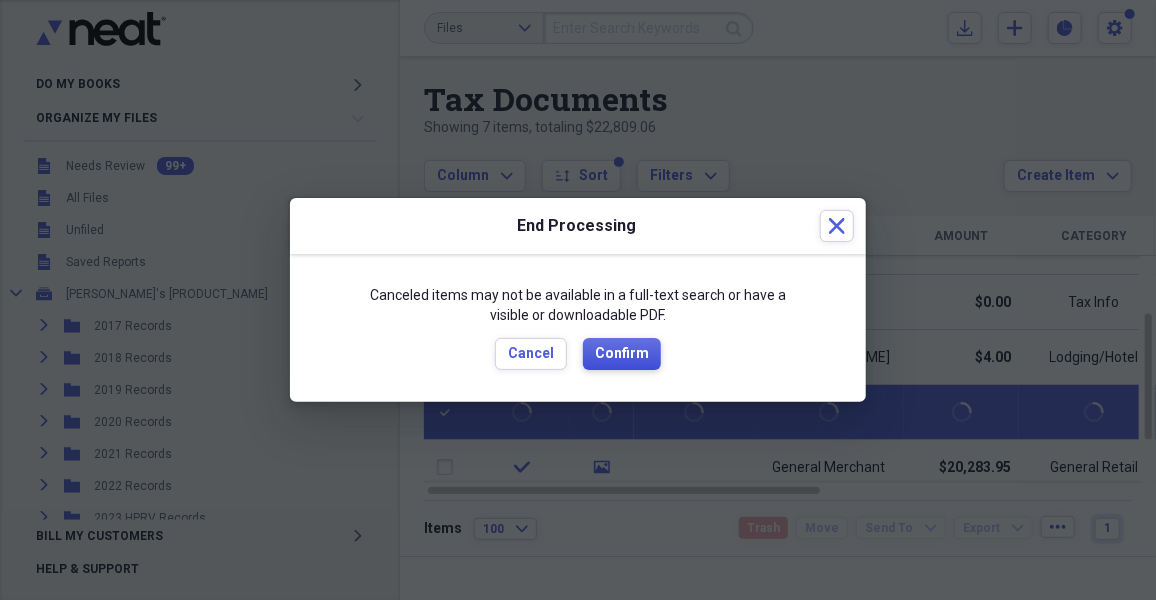 click on "Confirm" at bounding box center [622, 354] 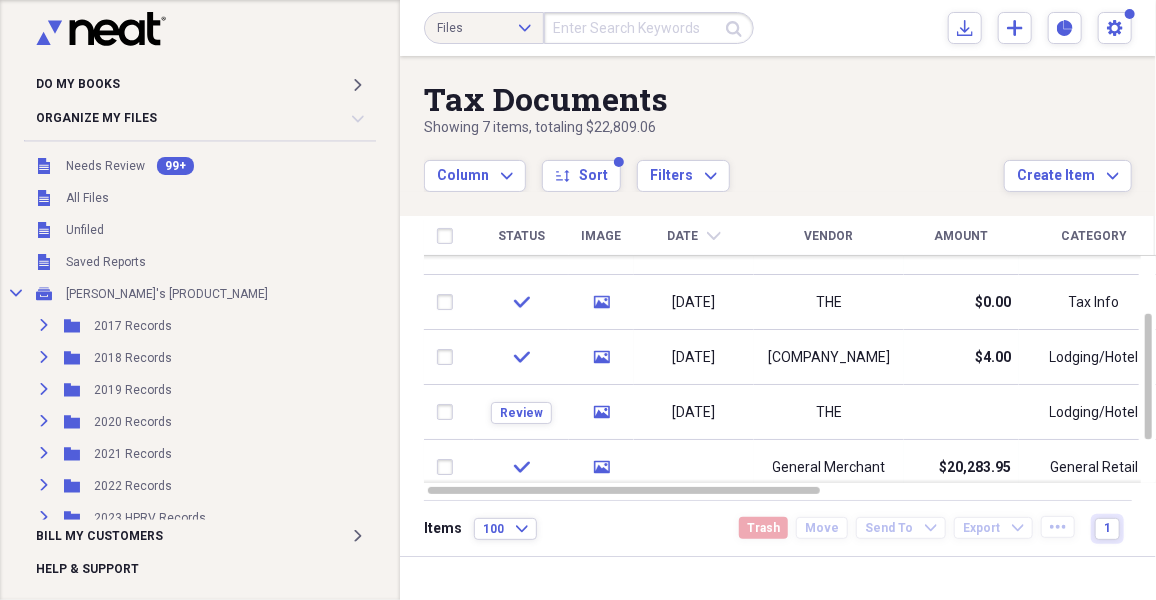 checkbox on "false" 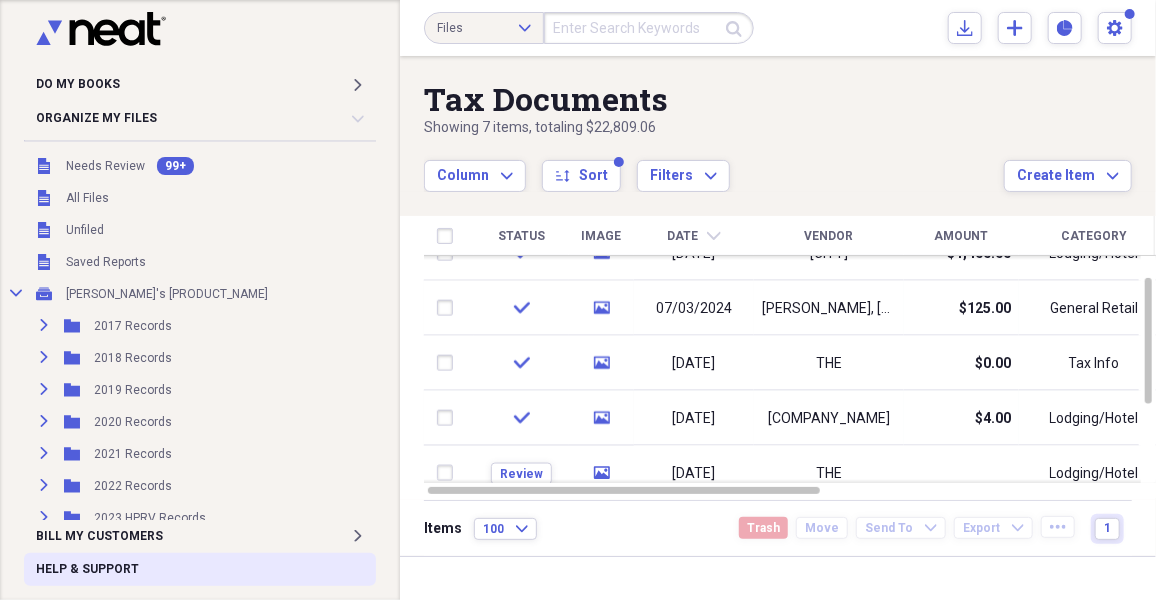 click on "Help & Support" at bounding box center [87, 569] 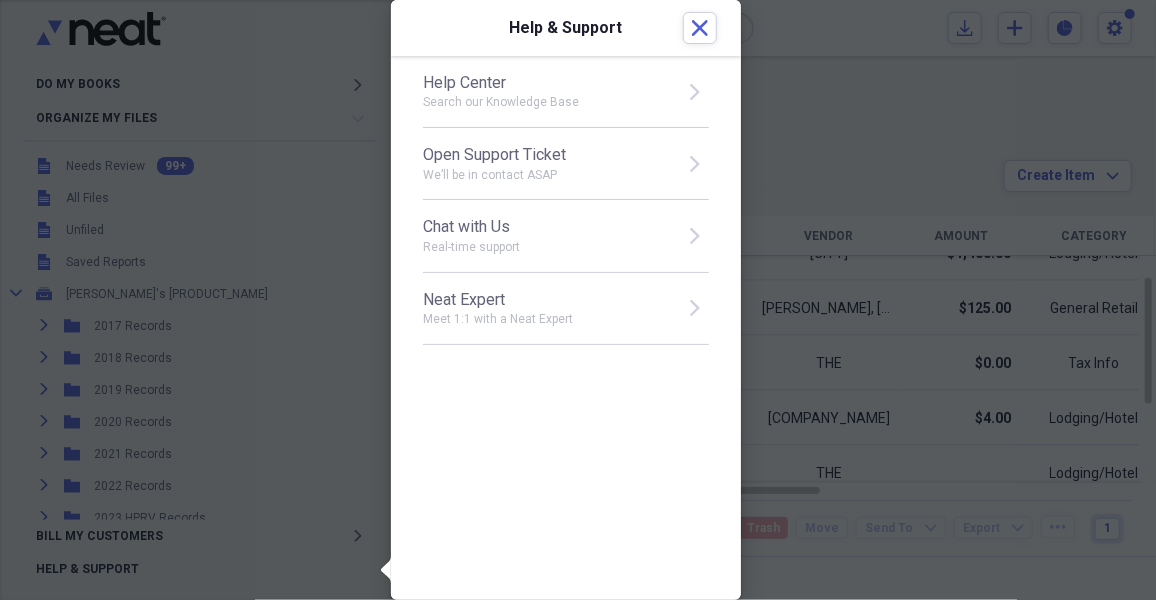 click on "Chat with Us" at bounding box center (547, 227) 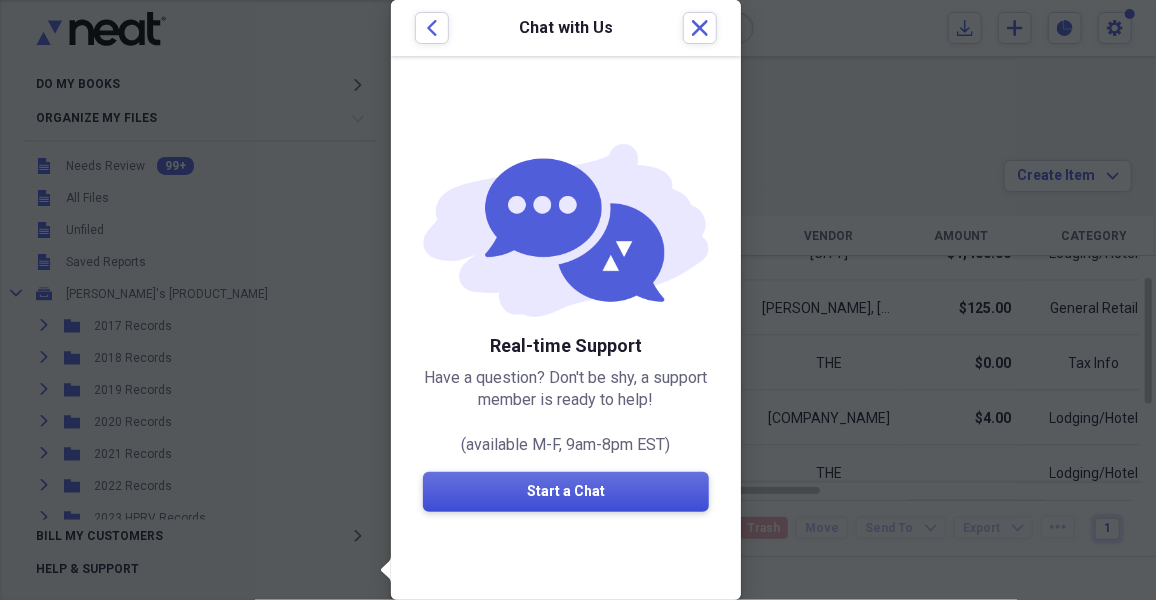 click on "Start a Chat" at bounding box center (566, 492) 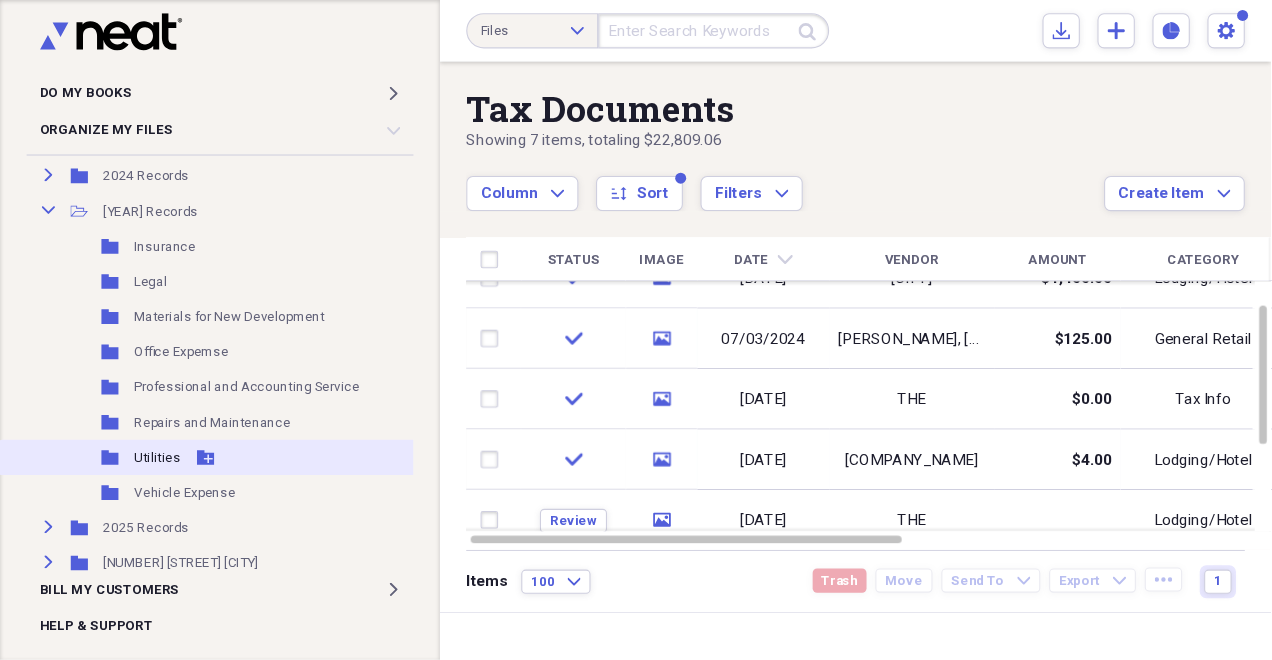 scroll, scrollTop: 484, scrollLeft: 0, axis: vertical 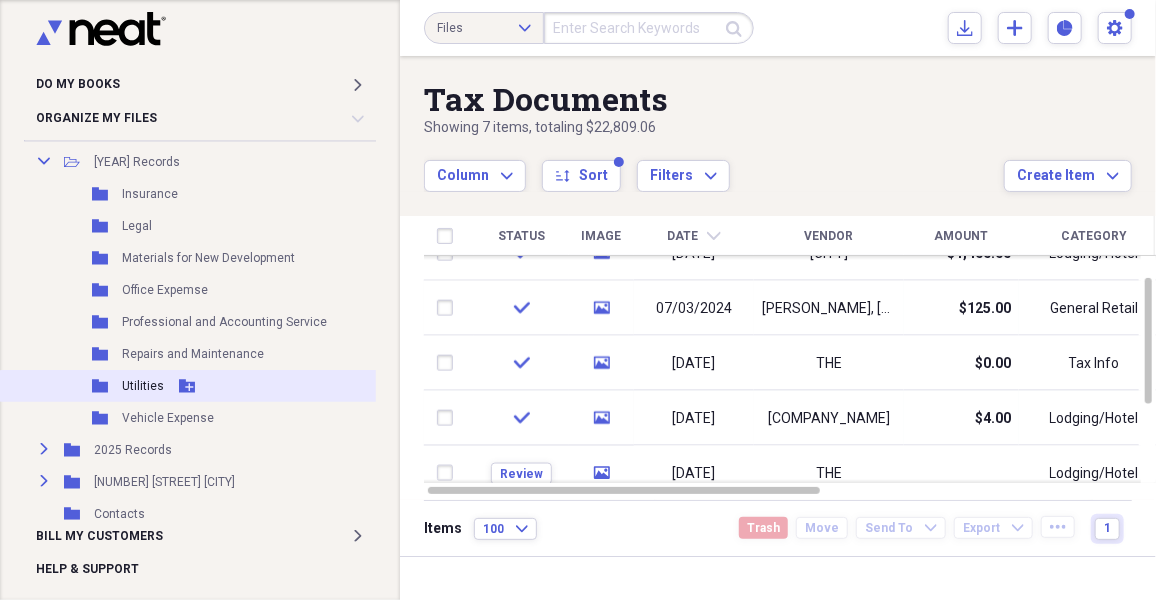 click on "Utilities" at bounding box center (143, 386) 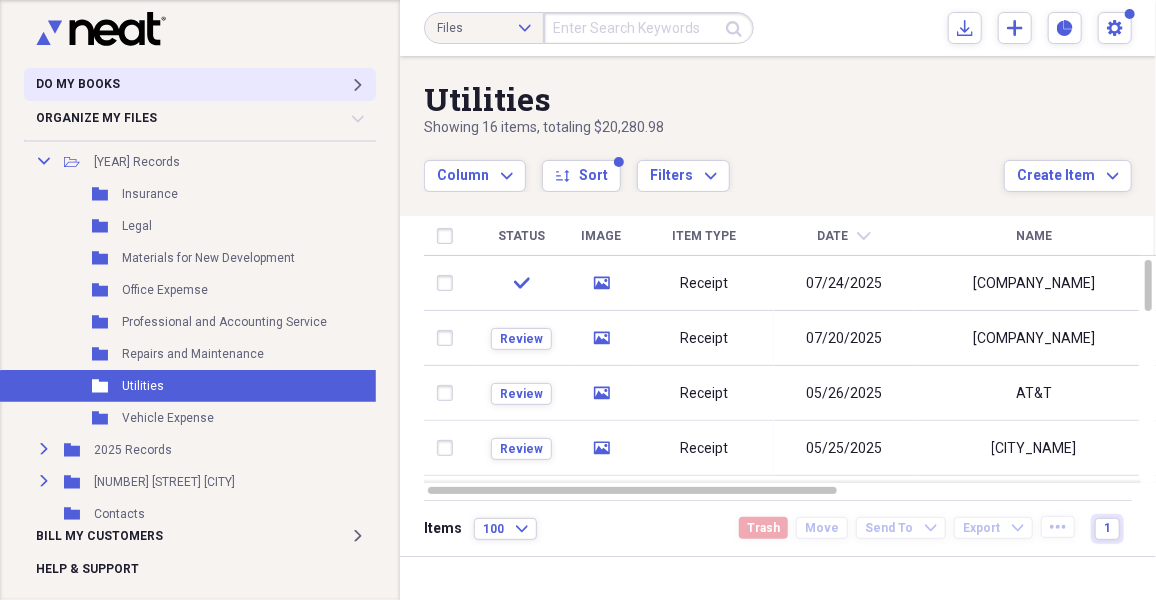 click on "Expand" 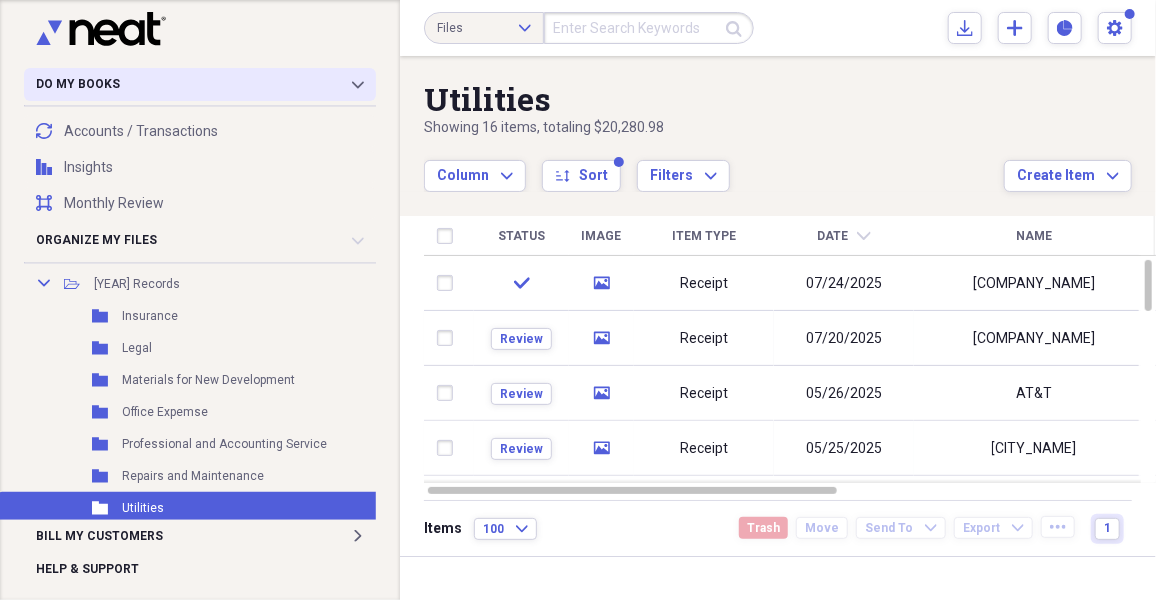 click 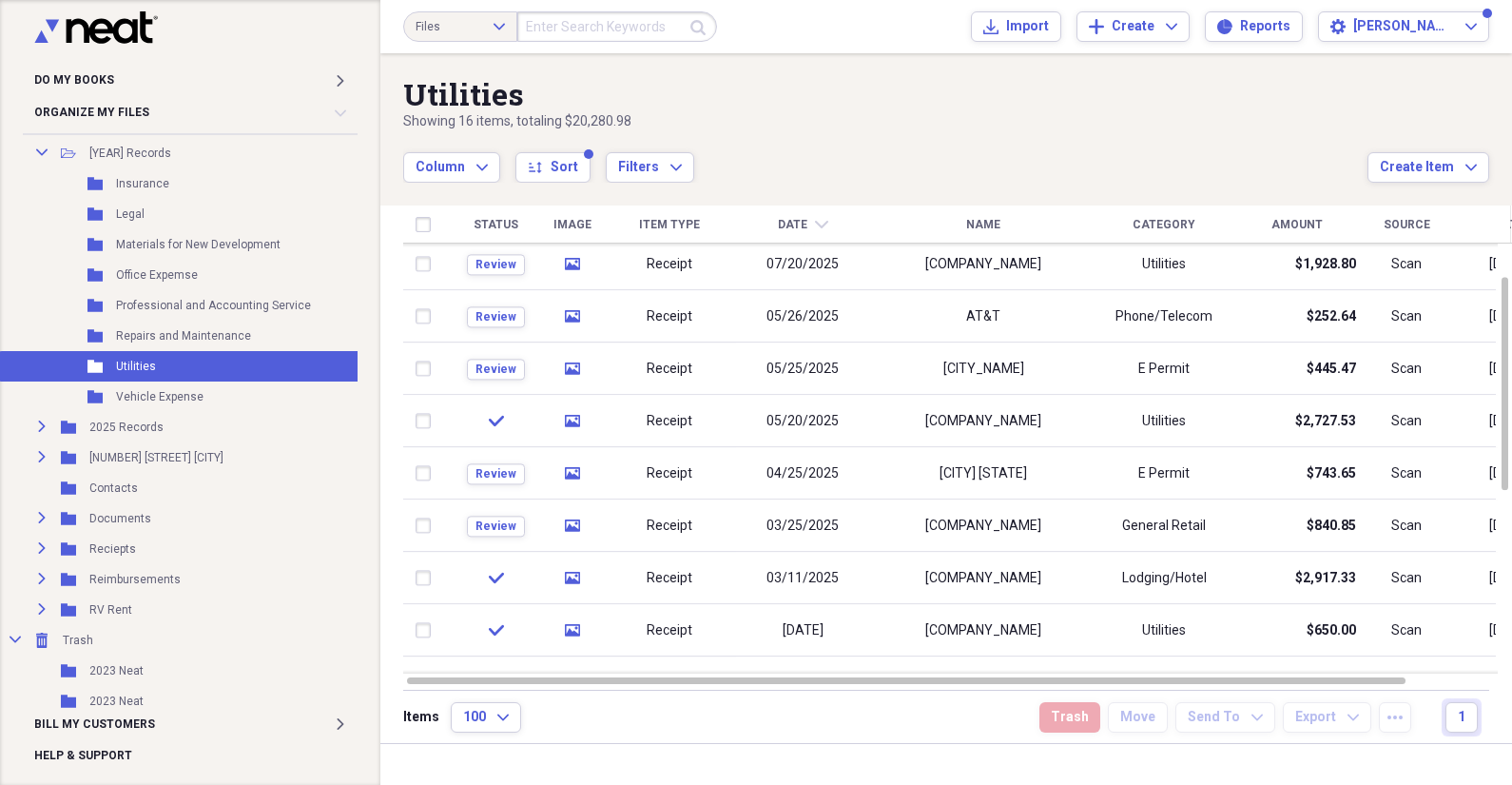 scroll, scrollTop: 461, scrollLeft: 0, axis: vertical 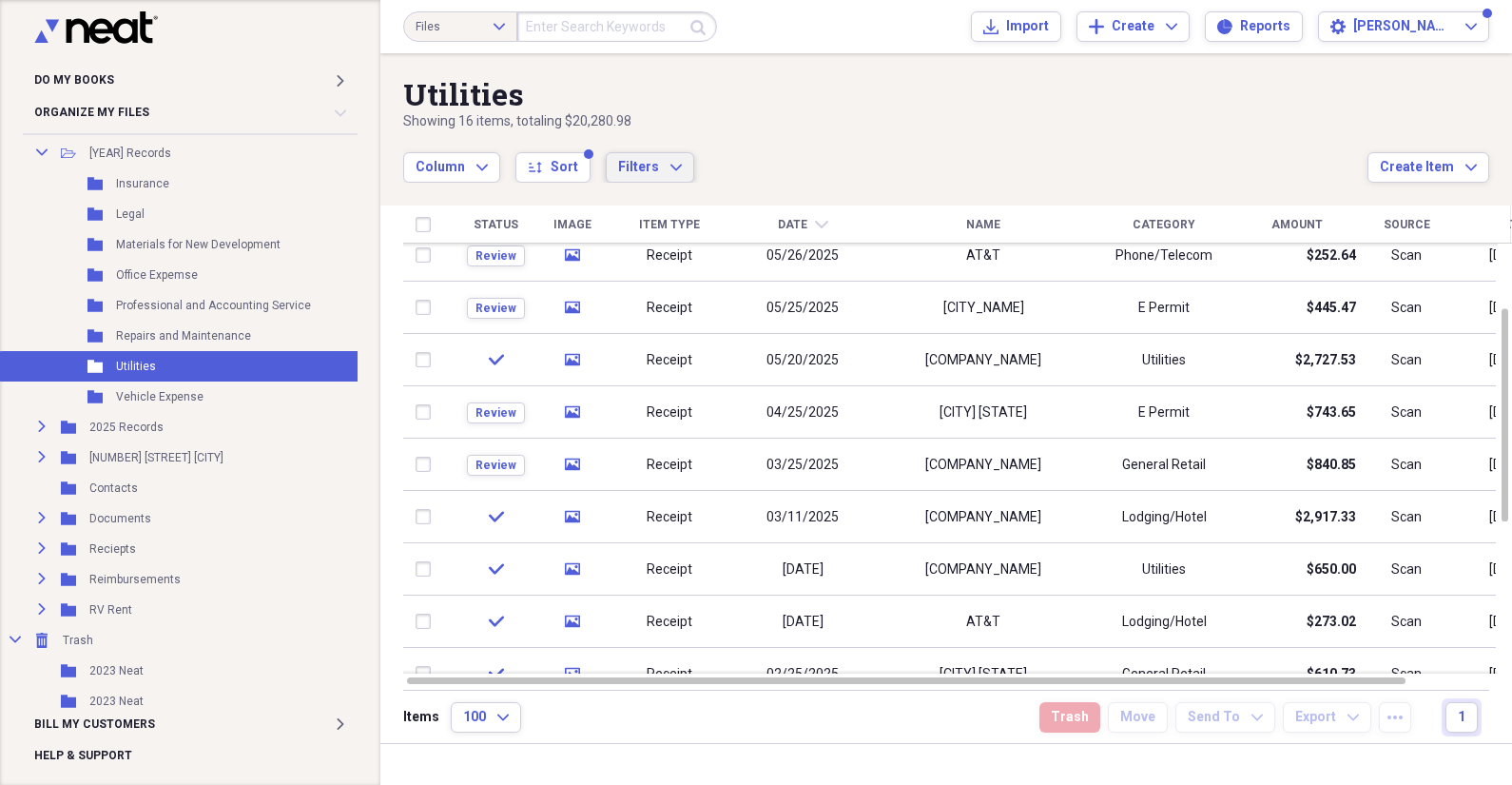 click on "Expand" 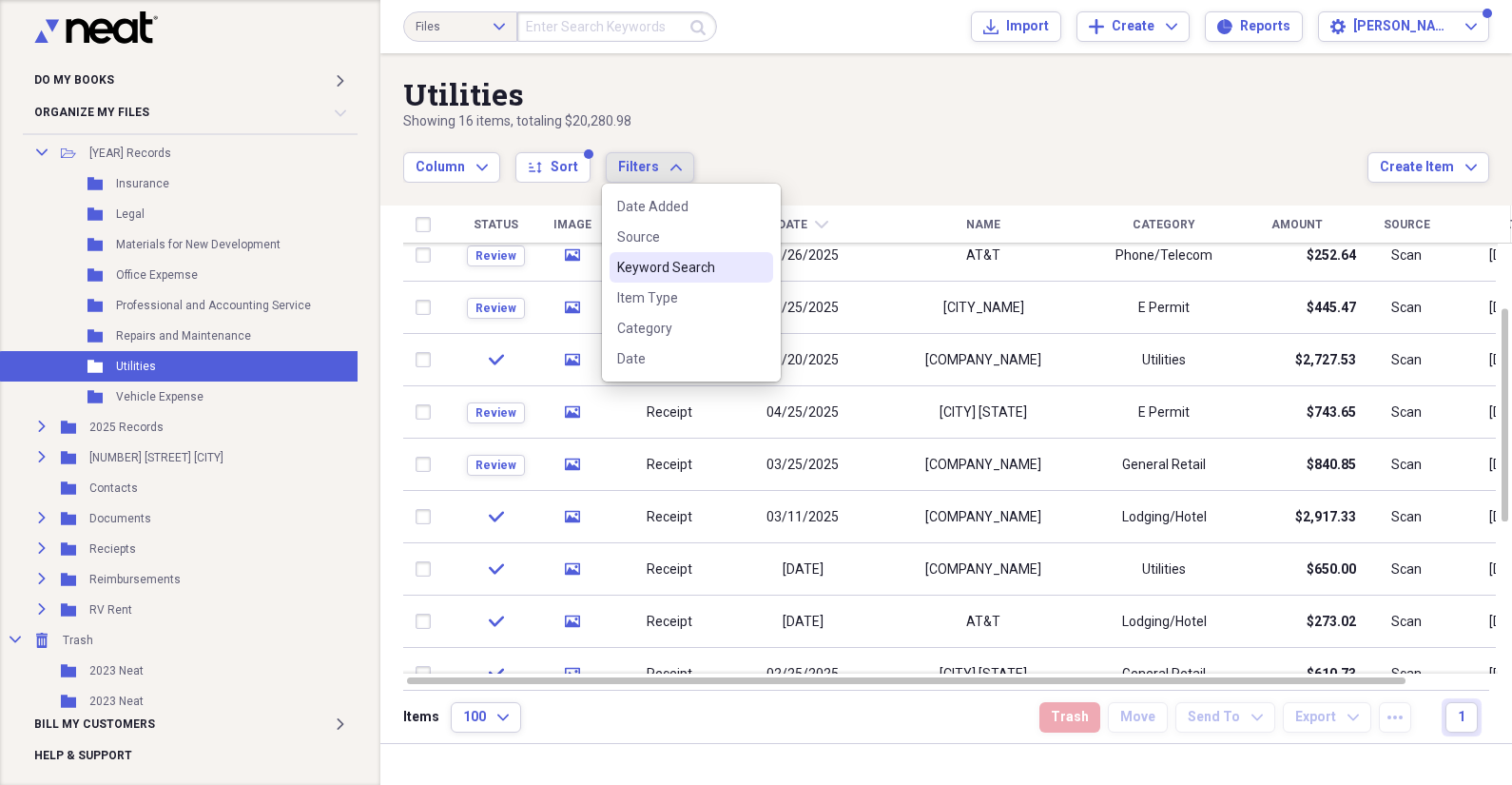 click on "Keyword Search" at bounding box center (680, 267) 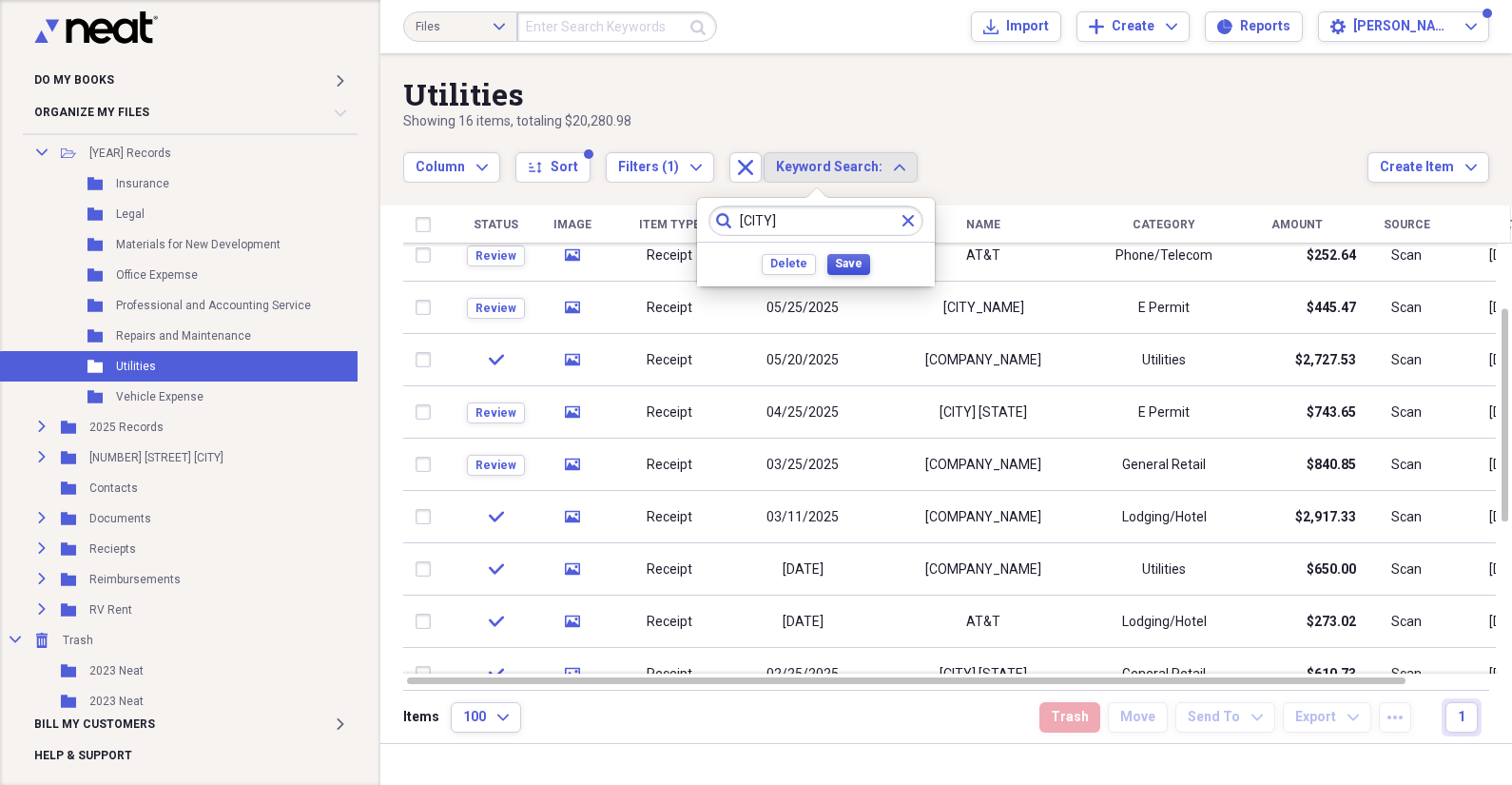 type on "[CITY]" 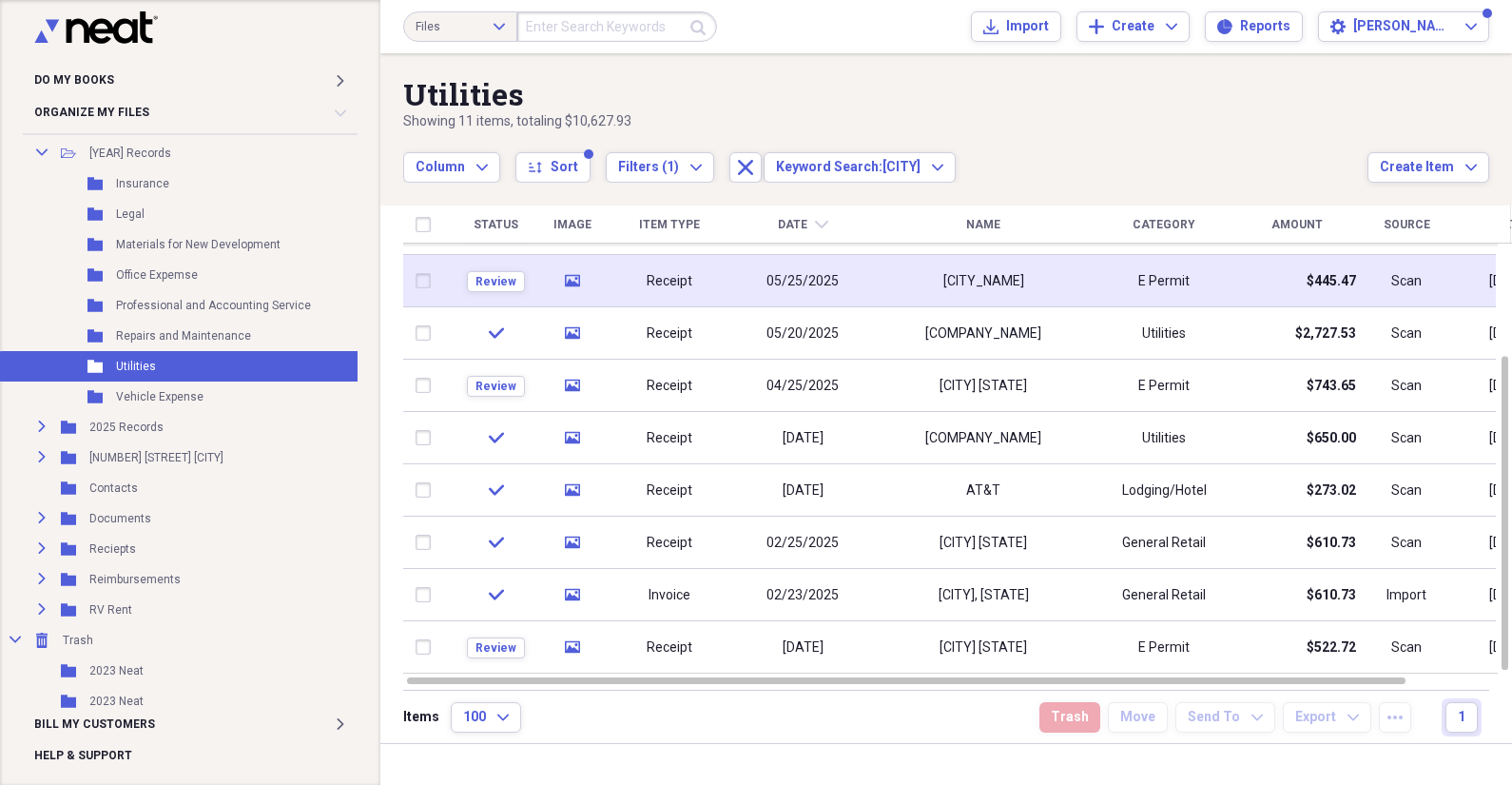 click on "05/25/2025" at bounding box center (803, 281) 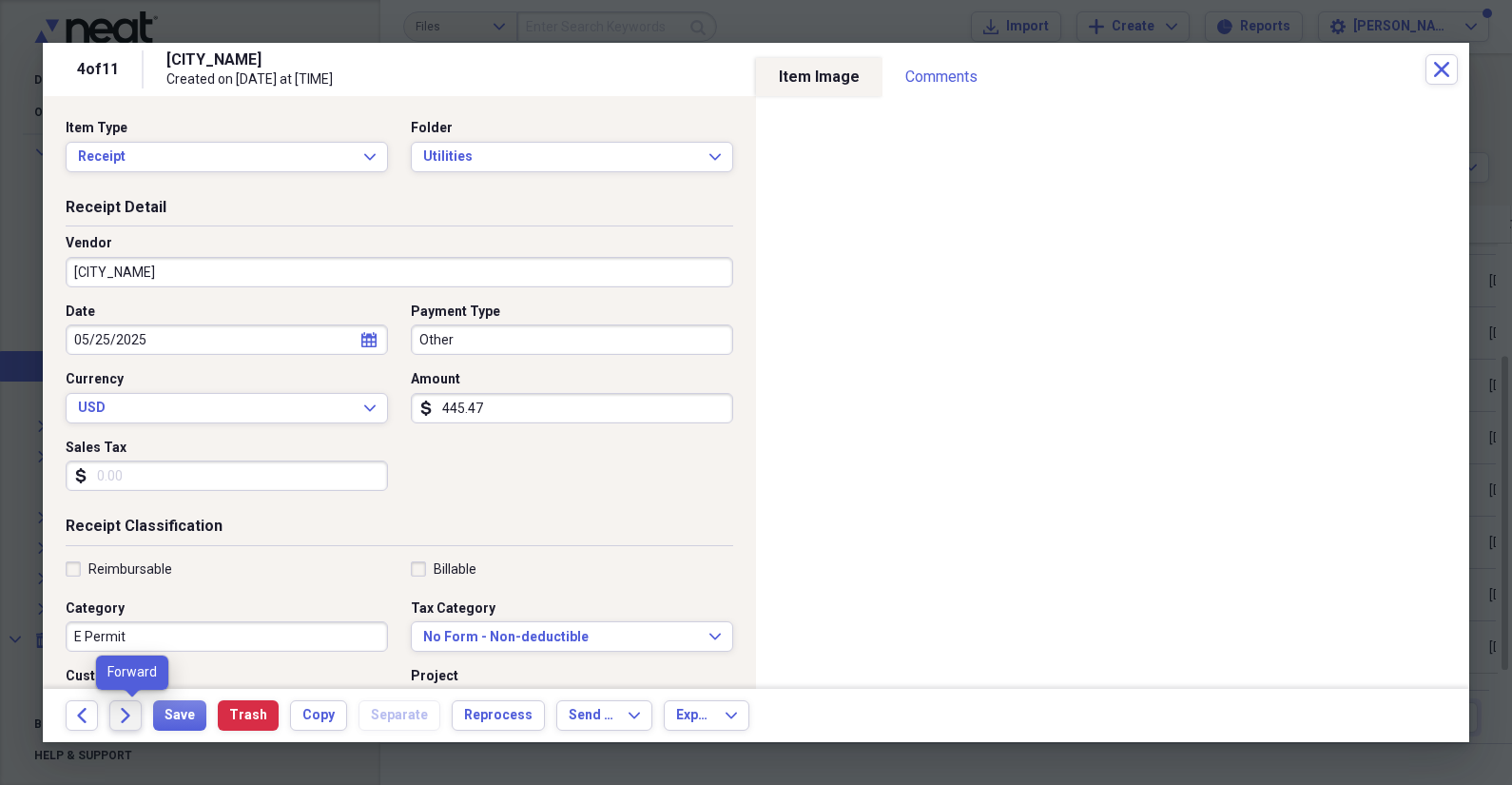 click 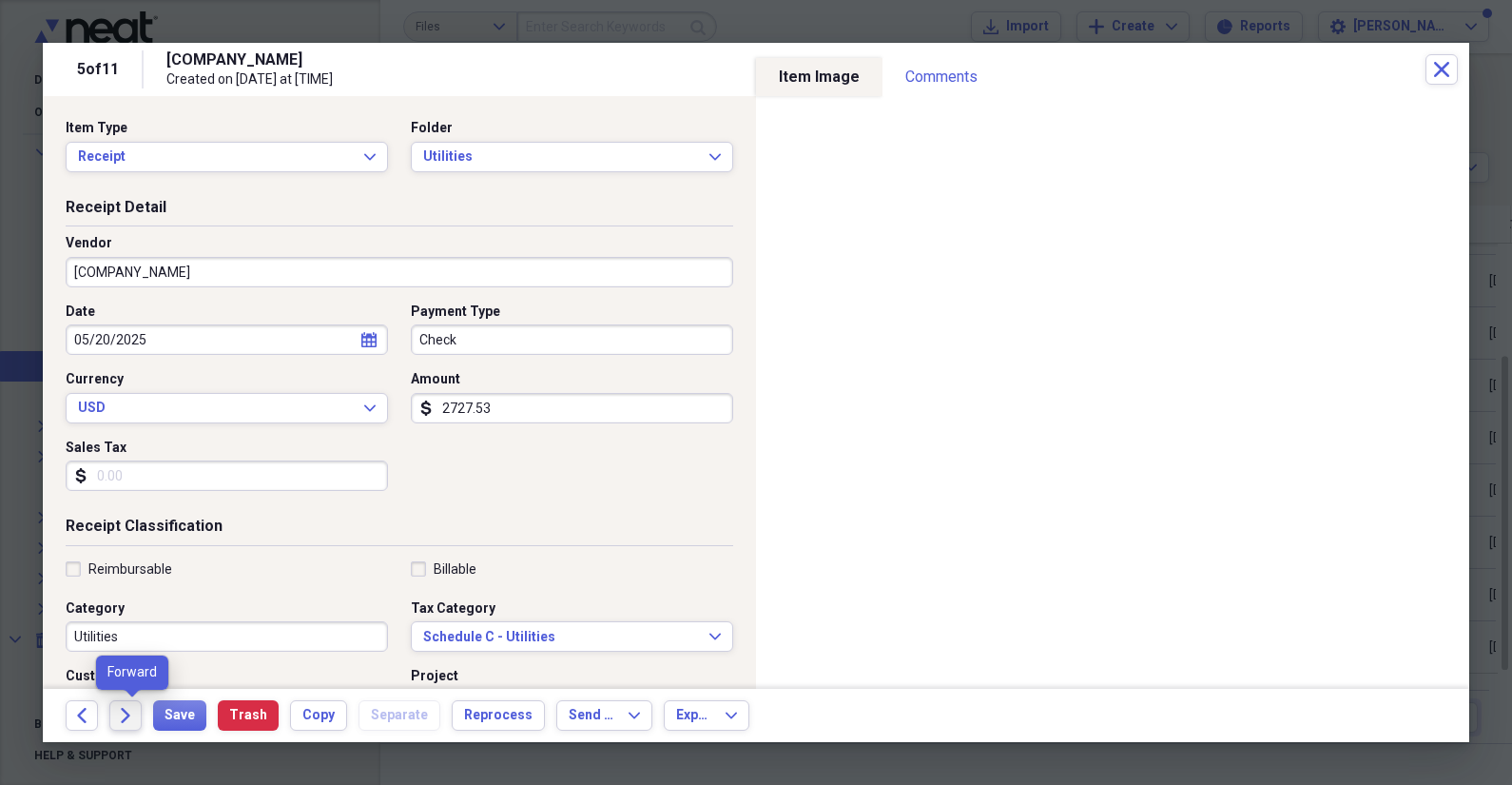 click on "Forward" 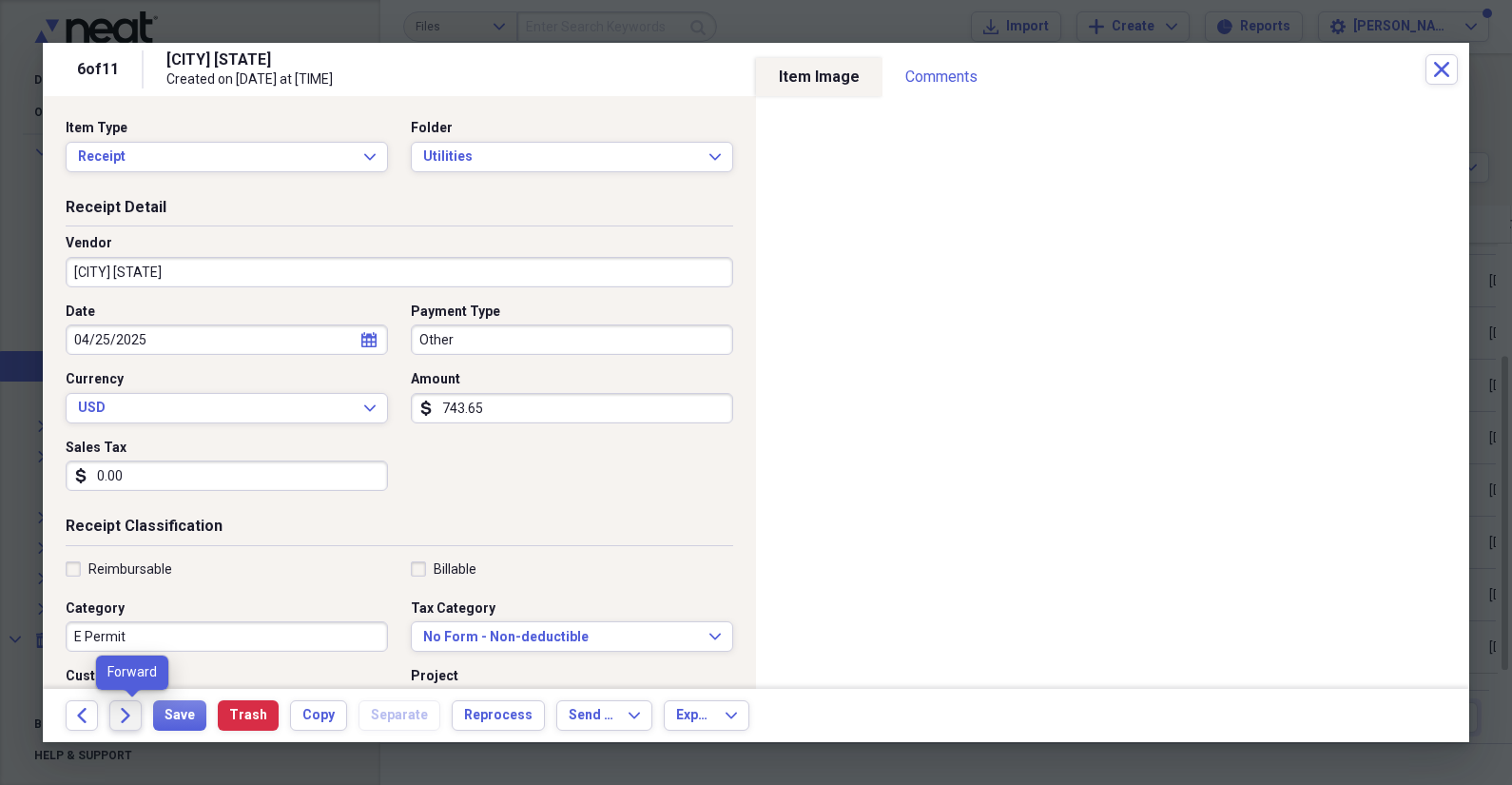 click on "Forward" at bounding box center [126, 716] 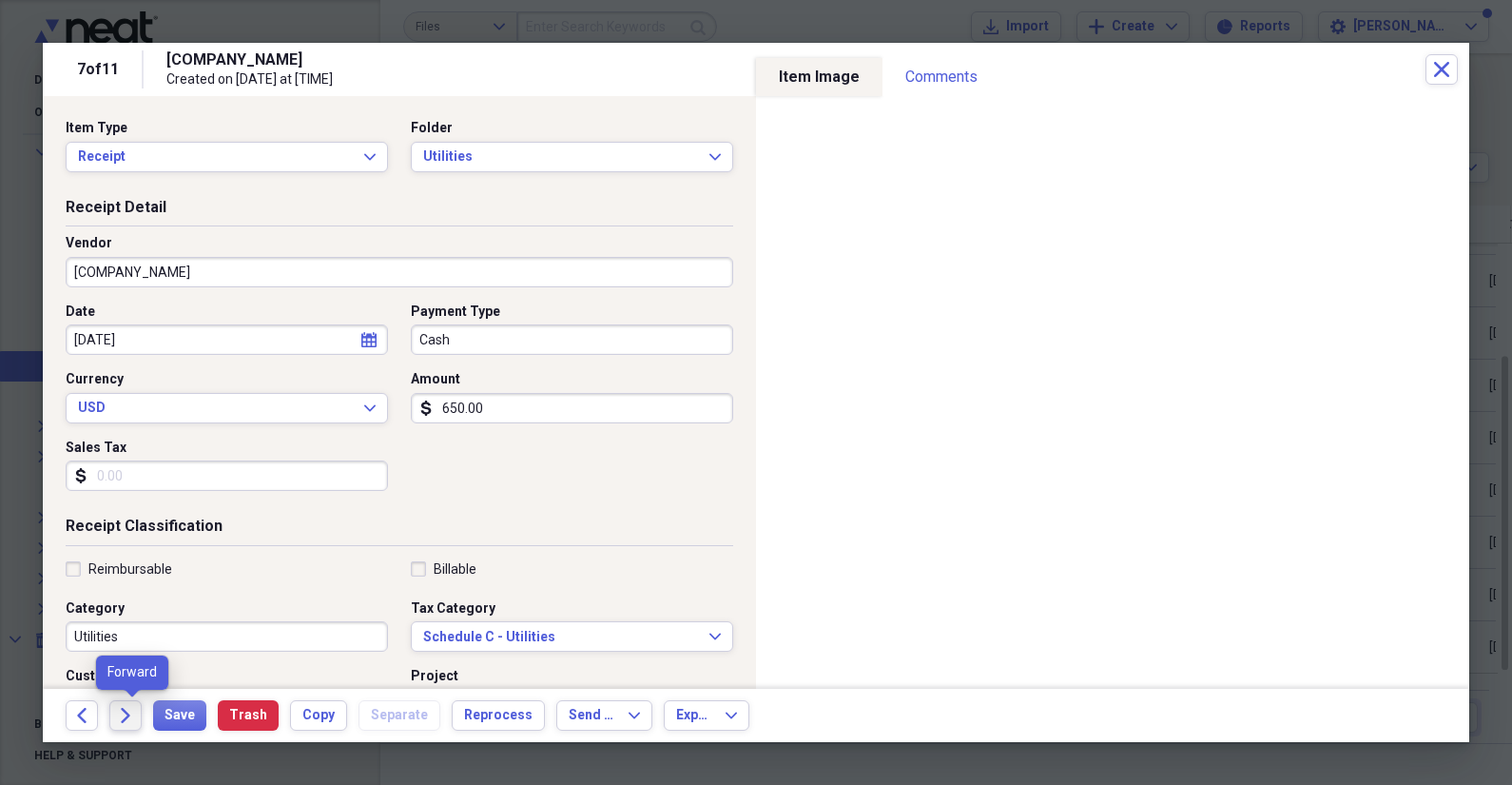 click on "Forward" 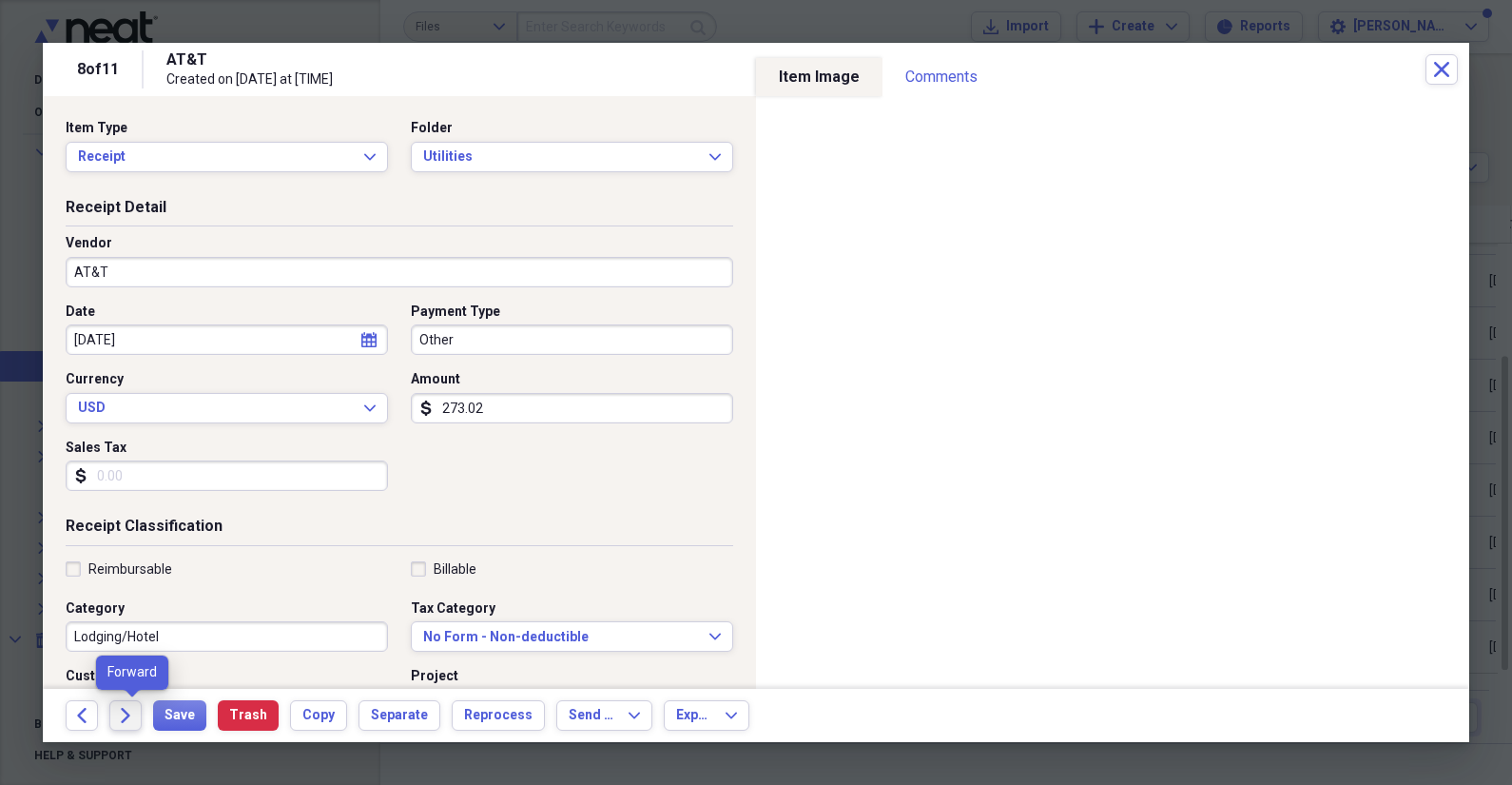 click on "Forward" 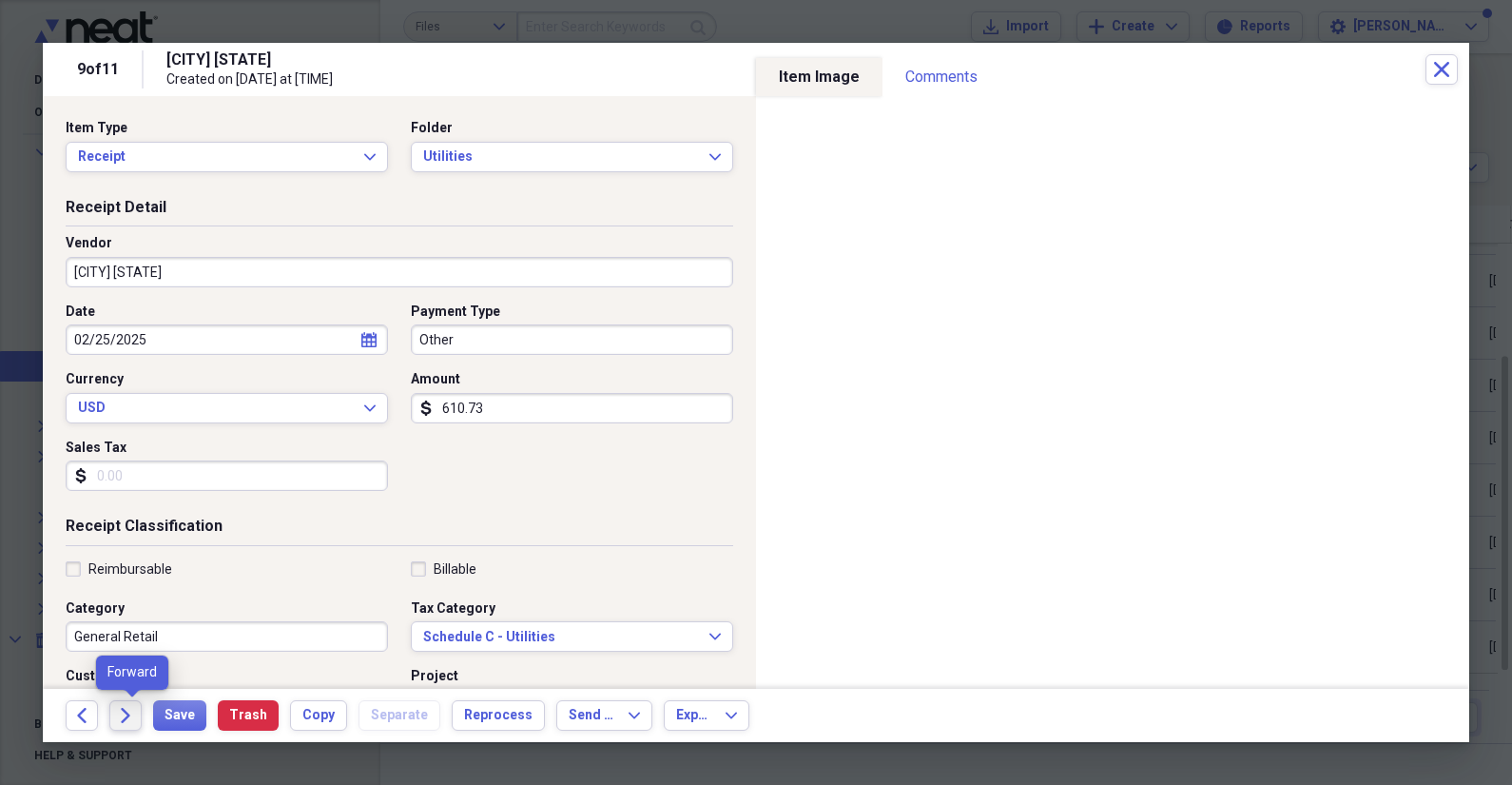 click on "Forward" 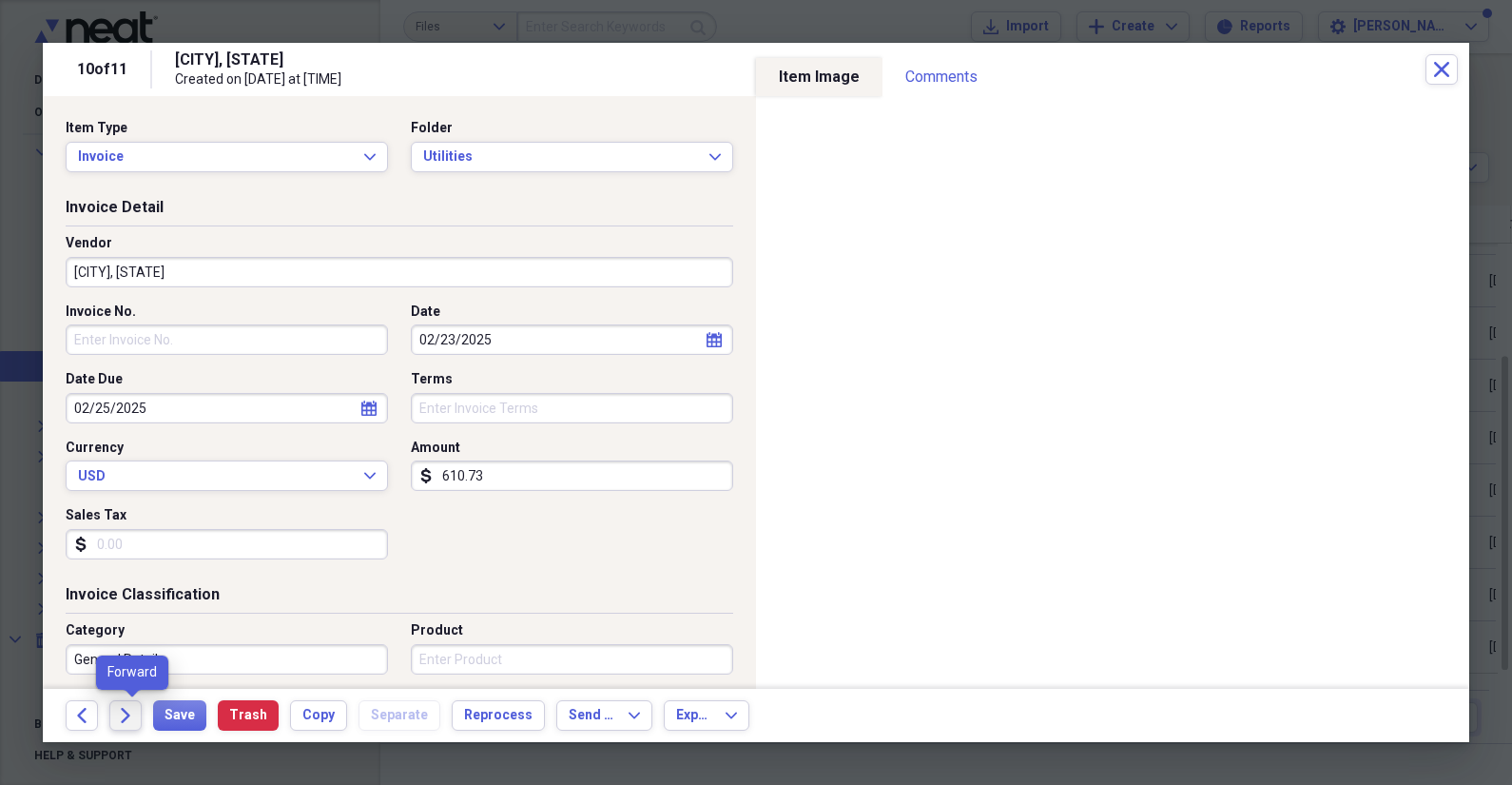 click on "Forward" 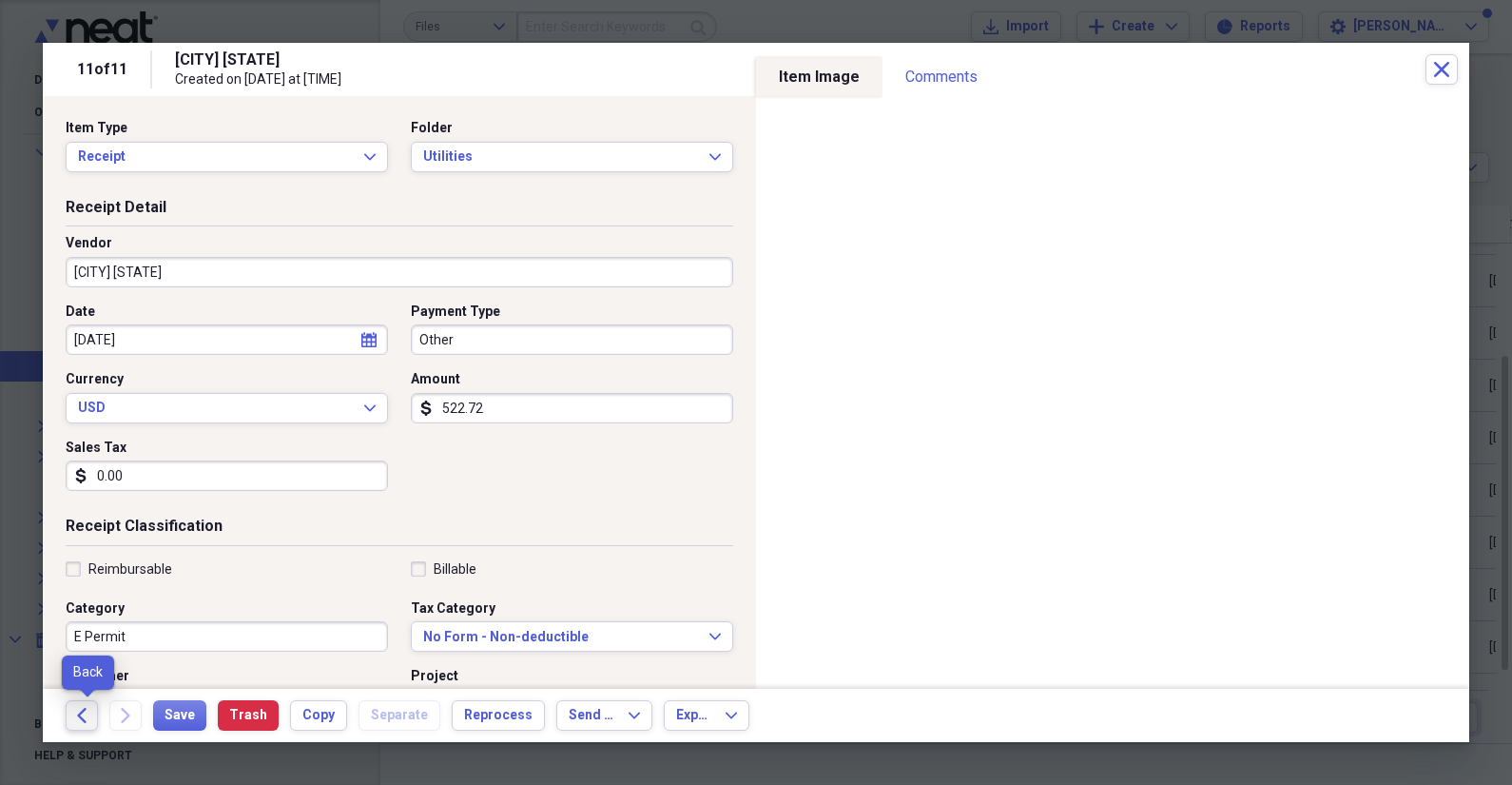 click 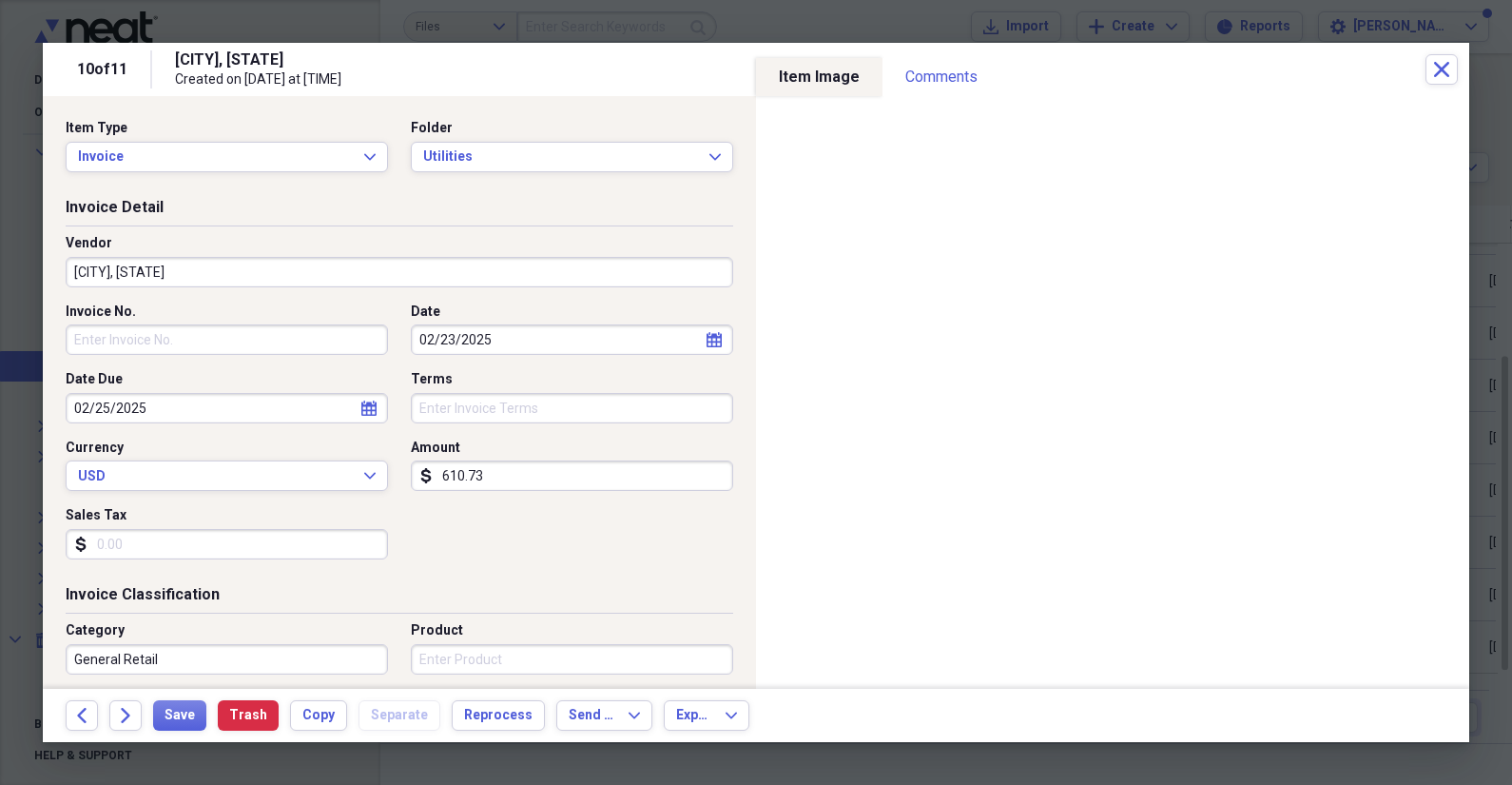 click 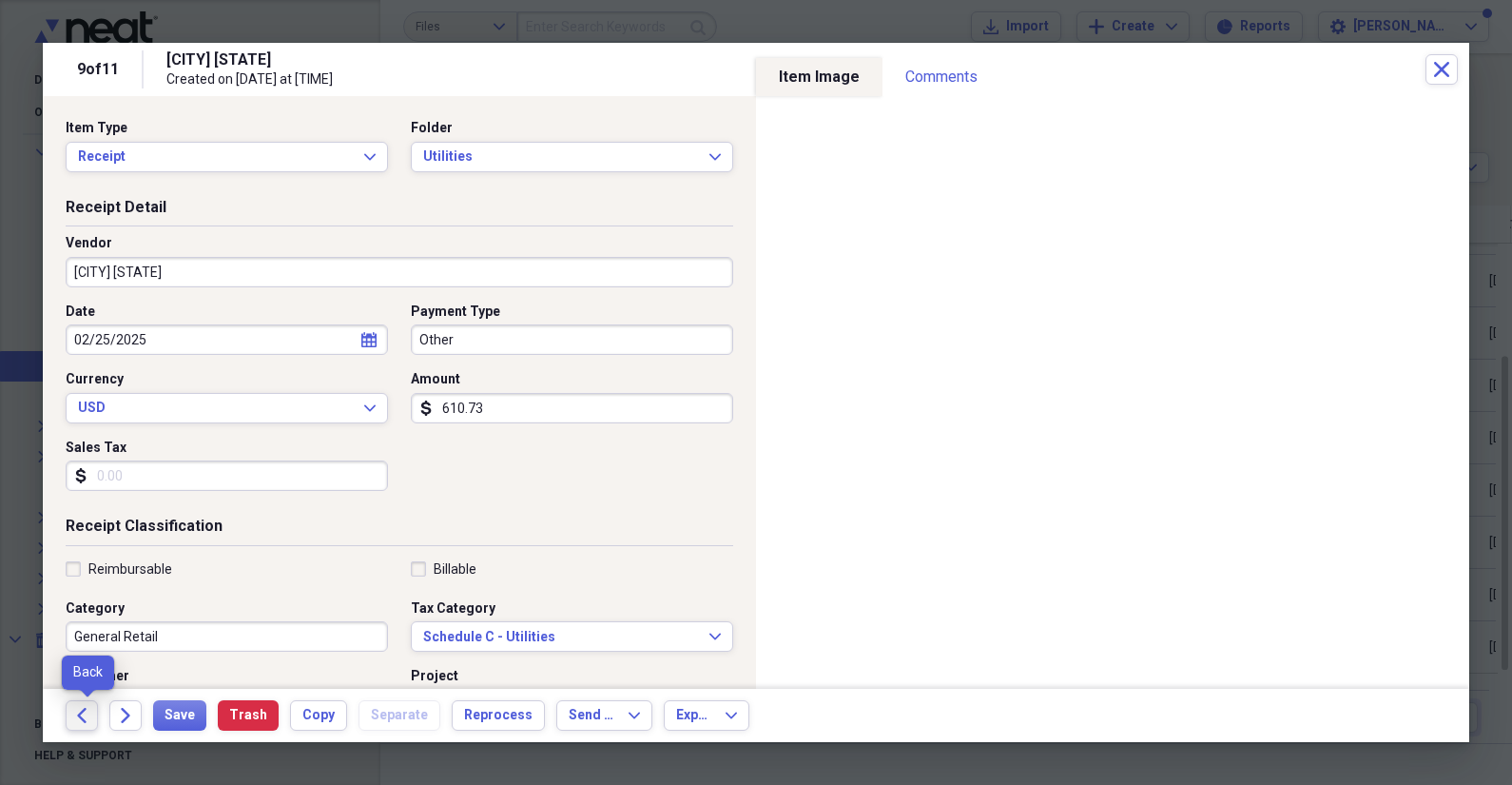 click on "Back" 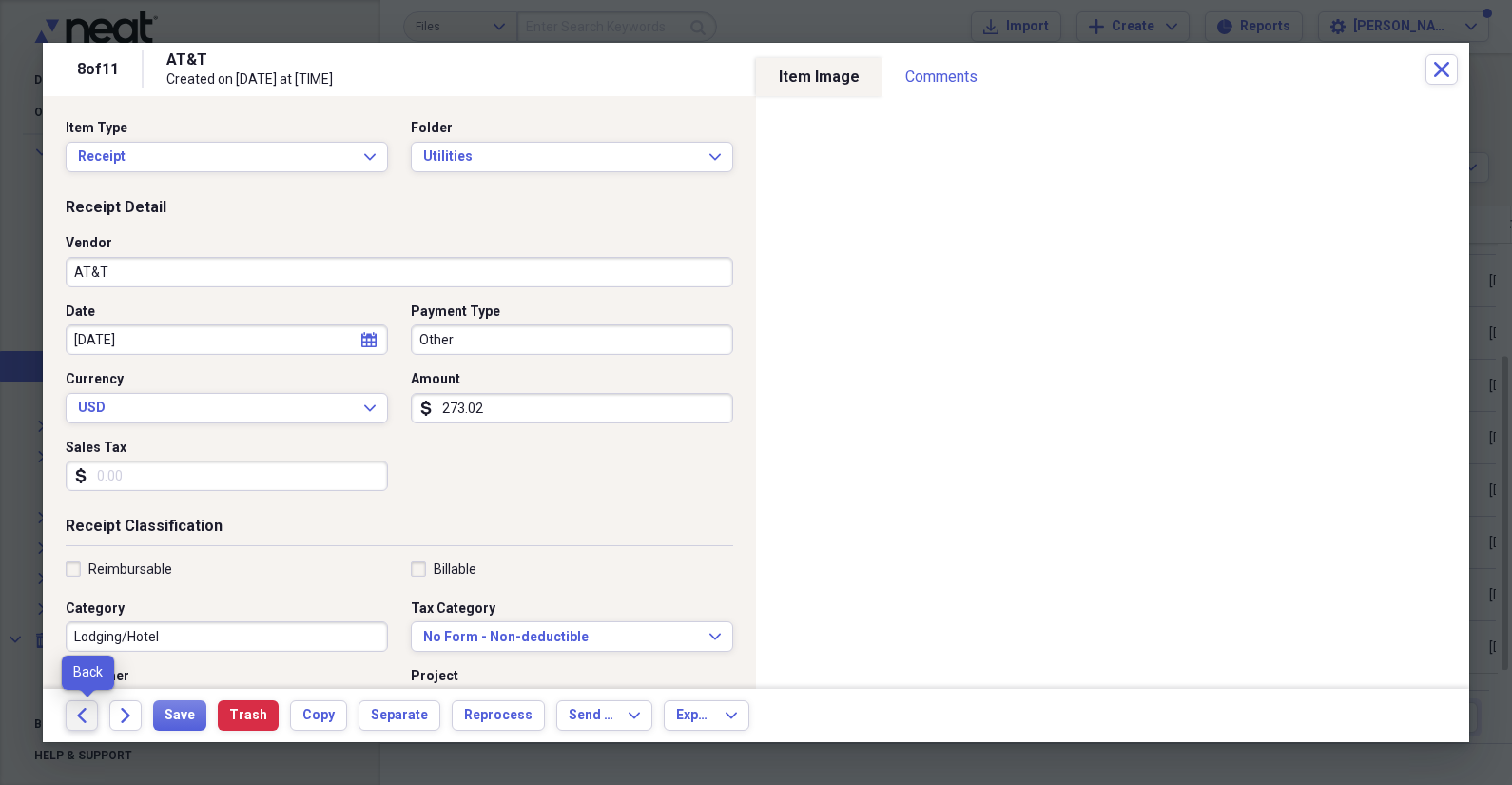 click on "Back" 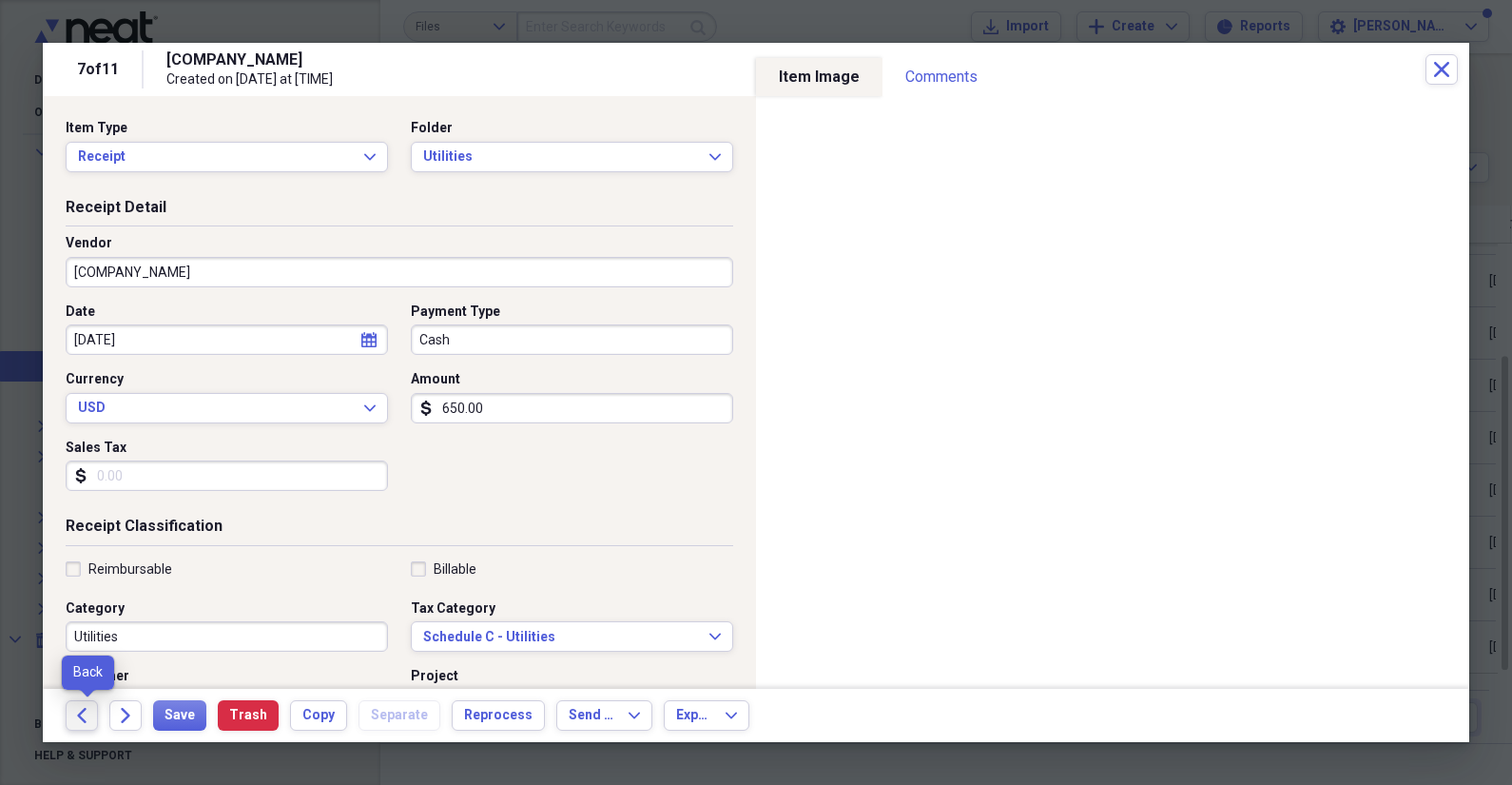 click on "Back" 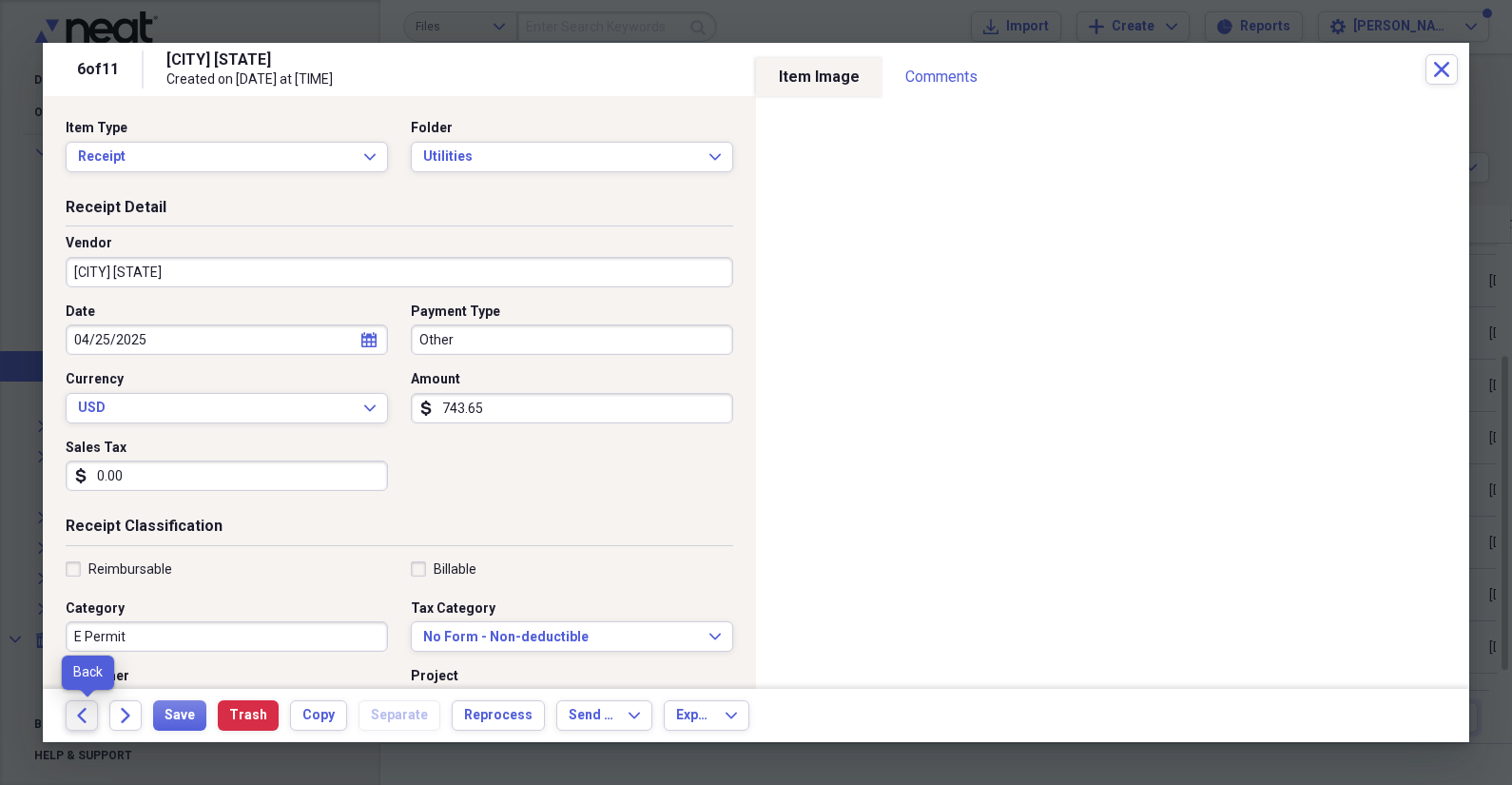 click on "Back" 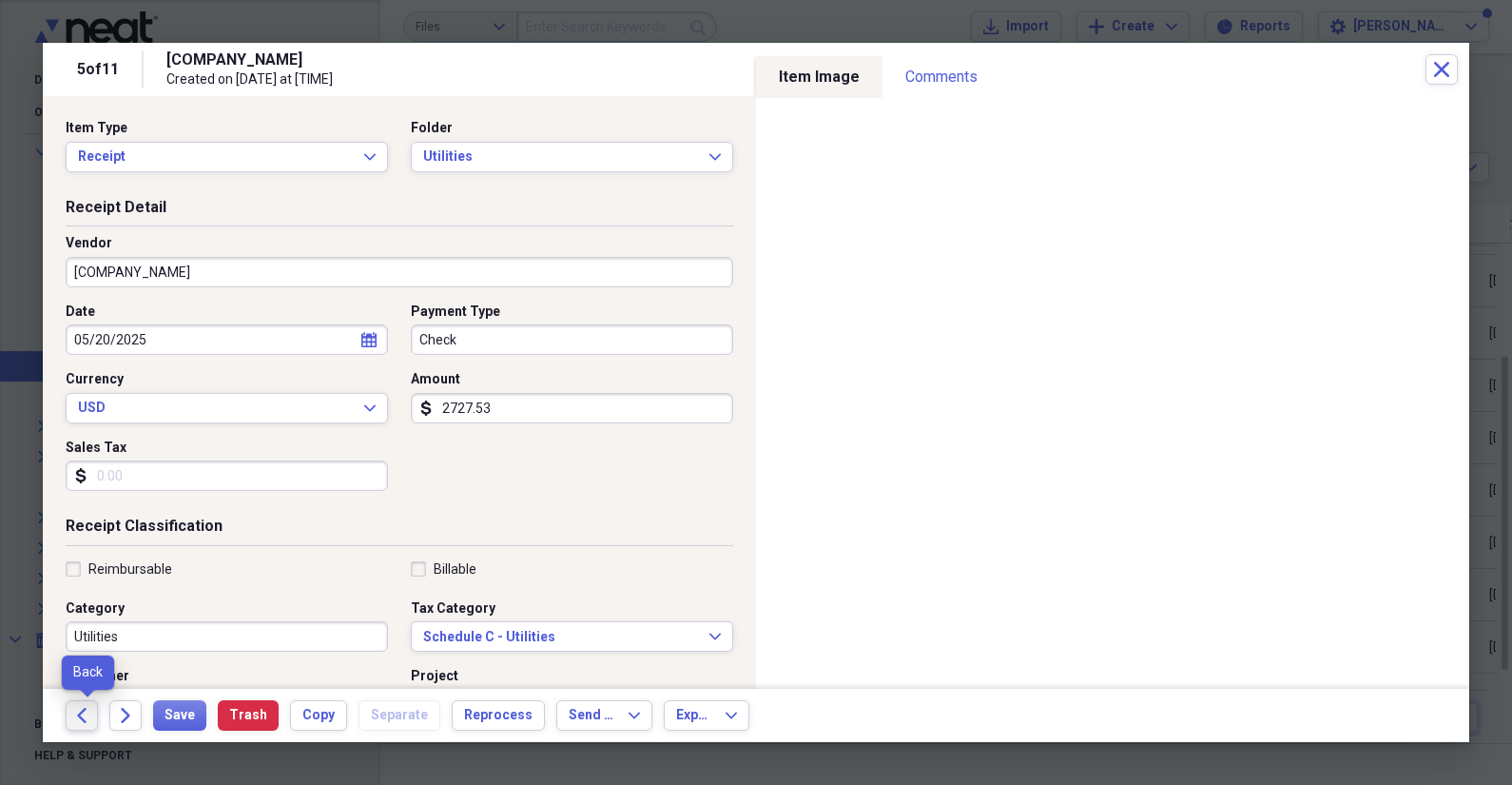 click on "Back" 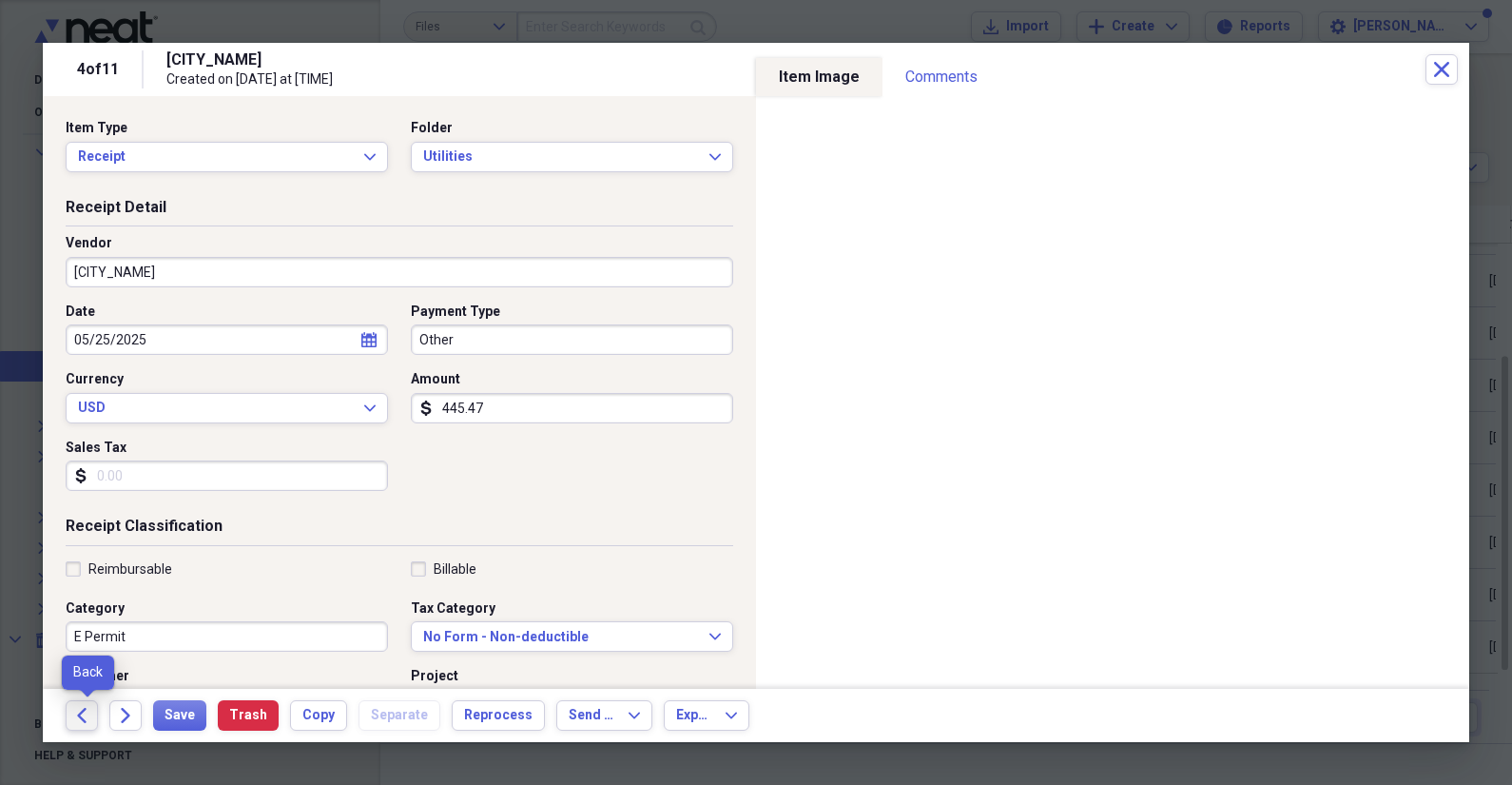 click on "Back" 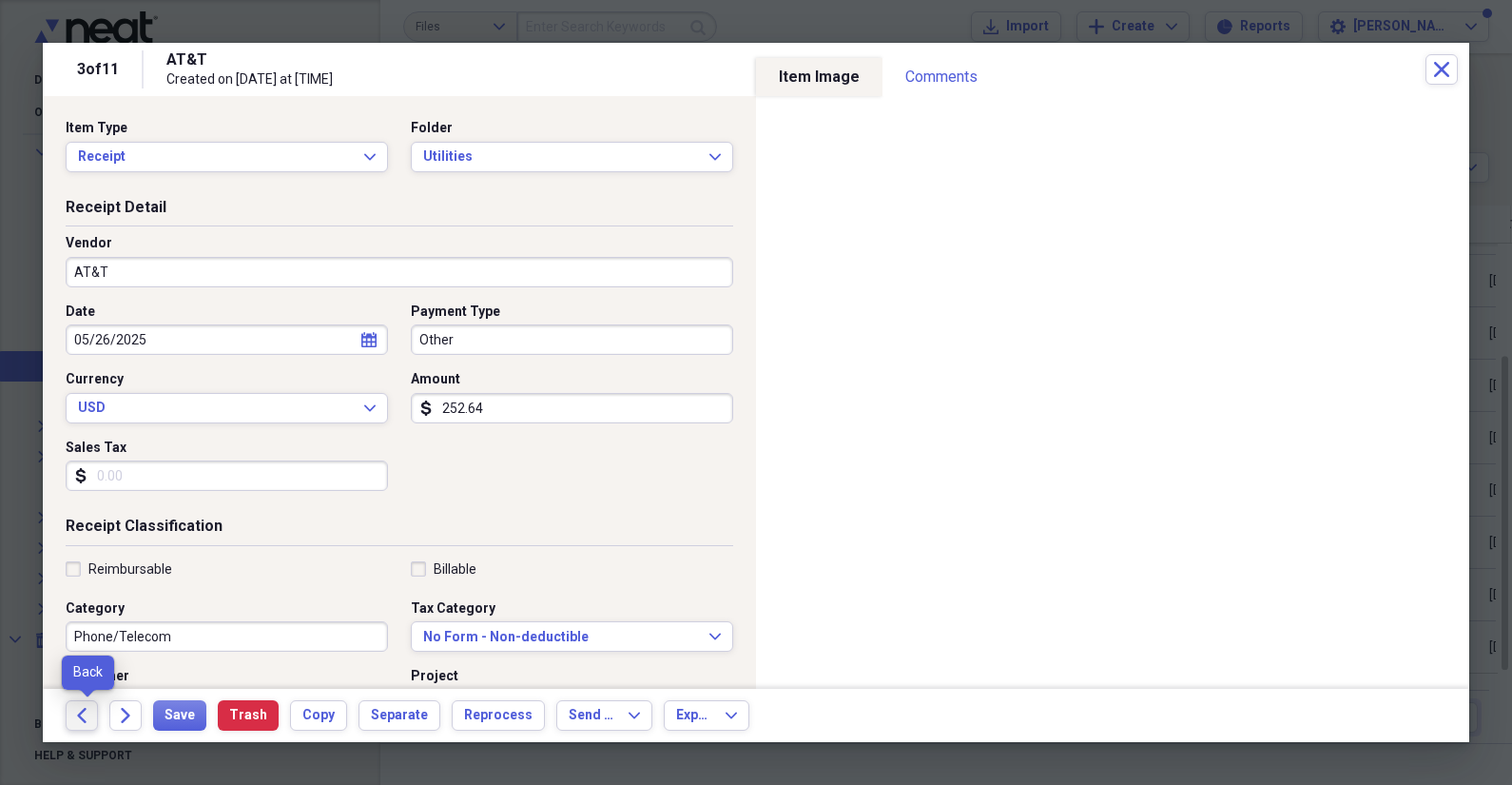 click on "Back" 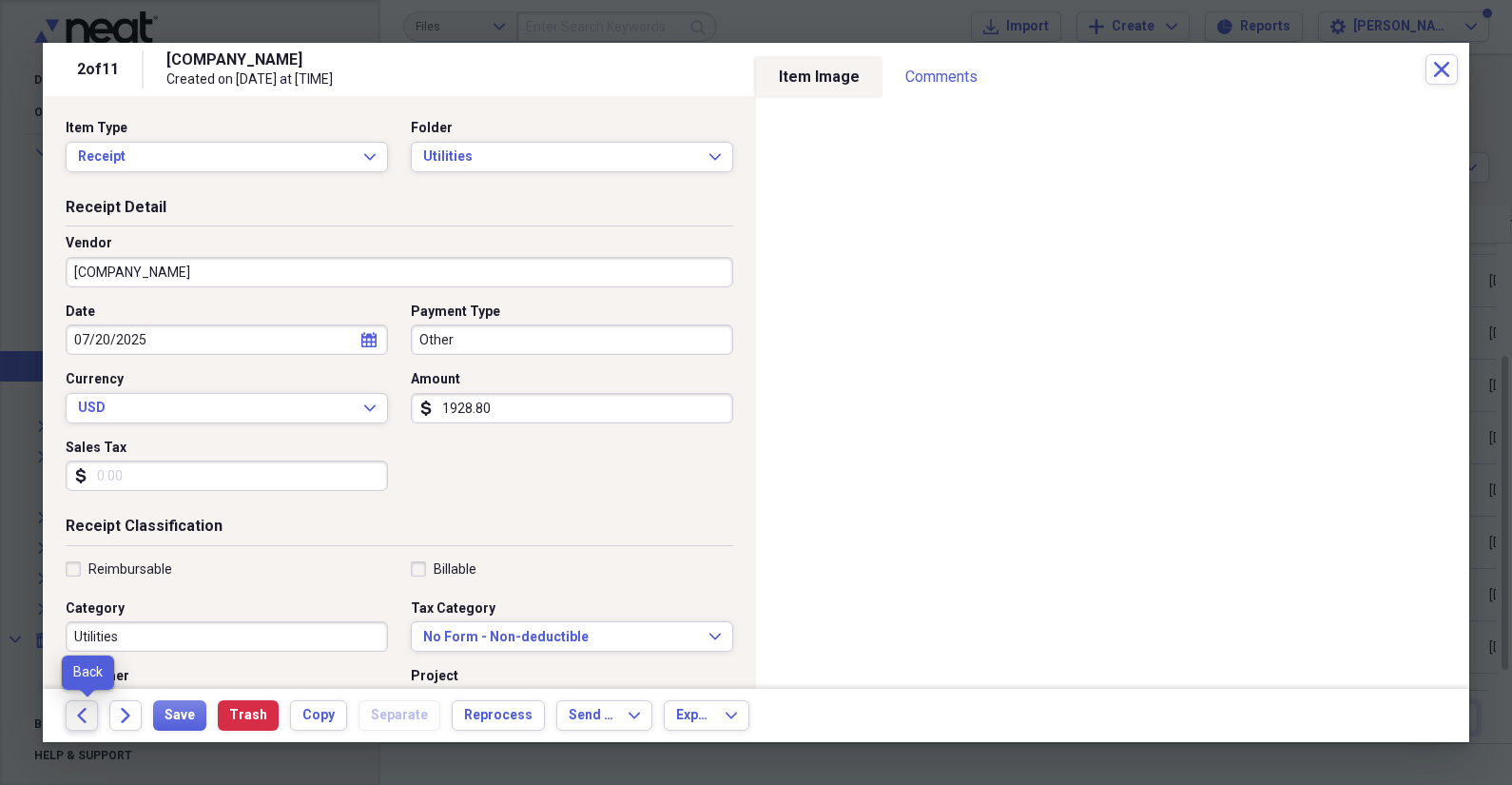 click on "Back" 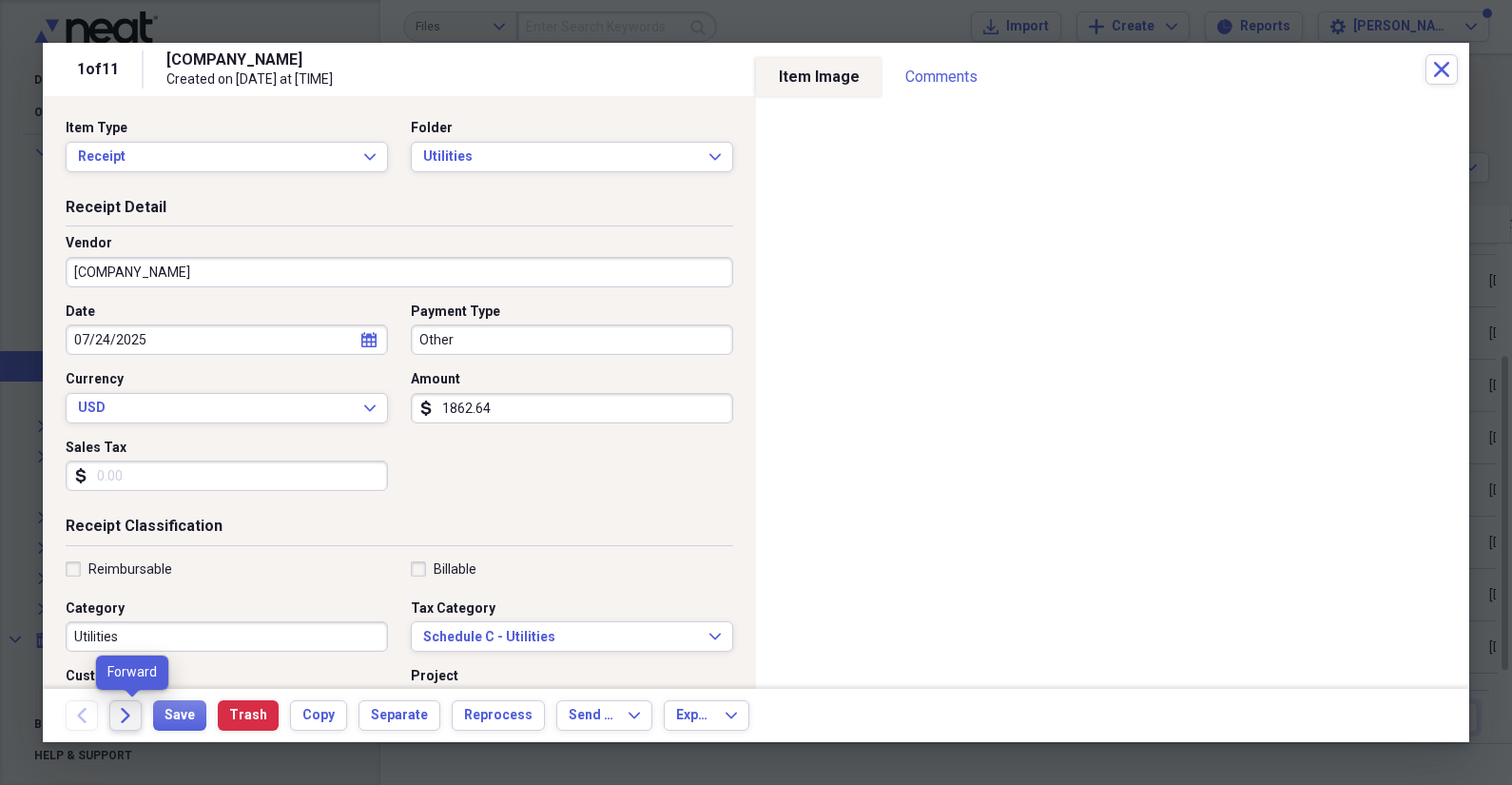 click on "Forward" 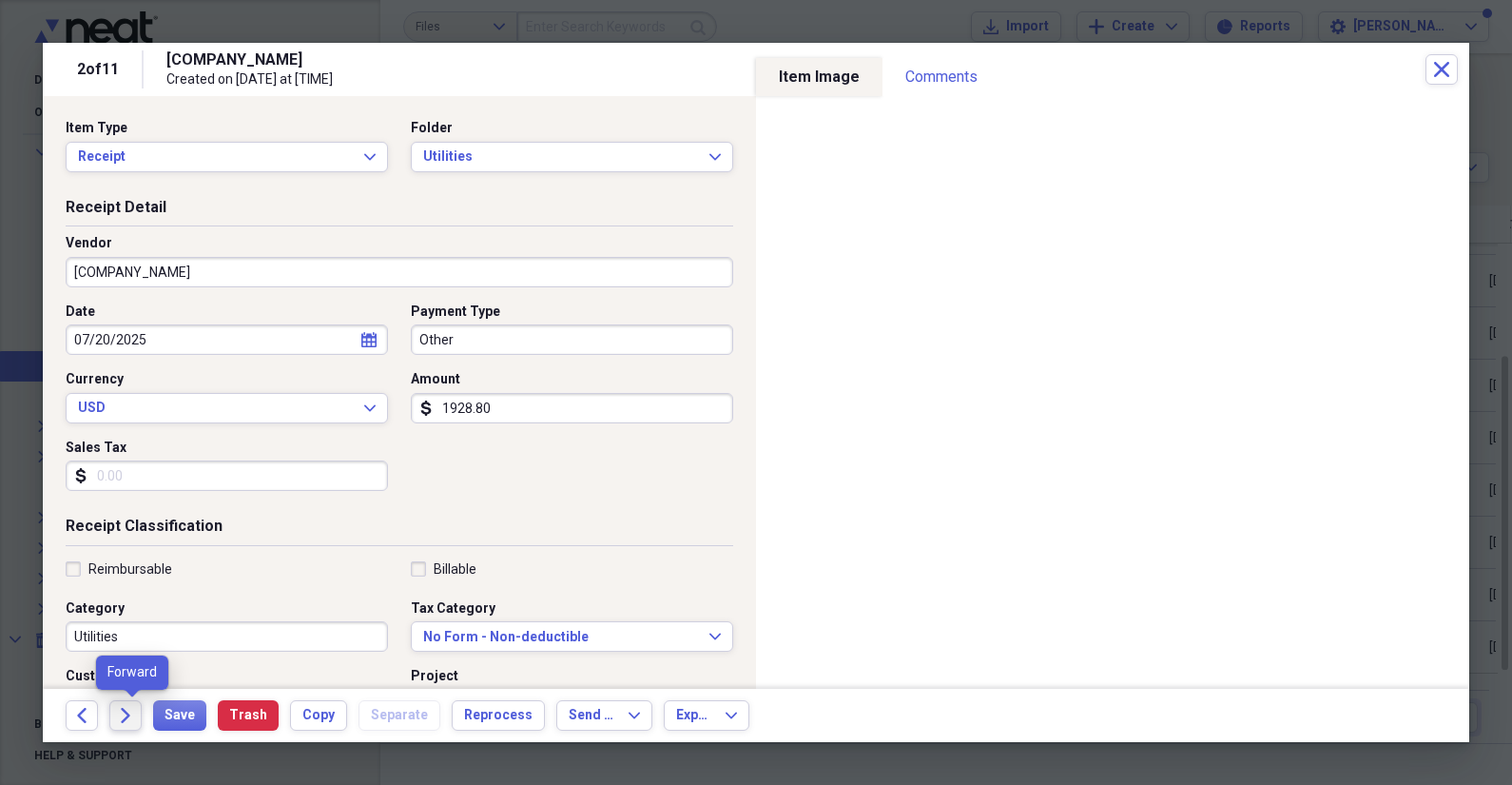 click on "Forward" 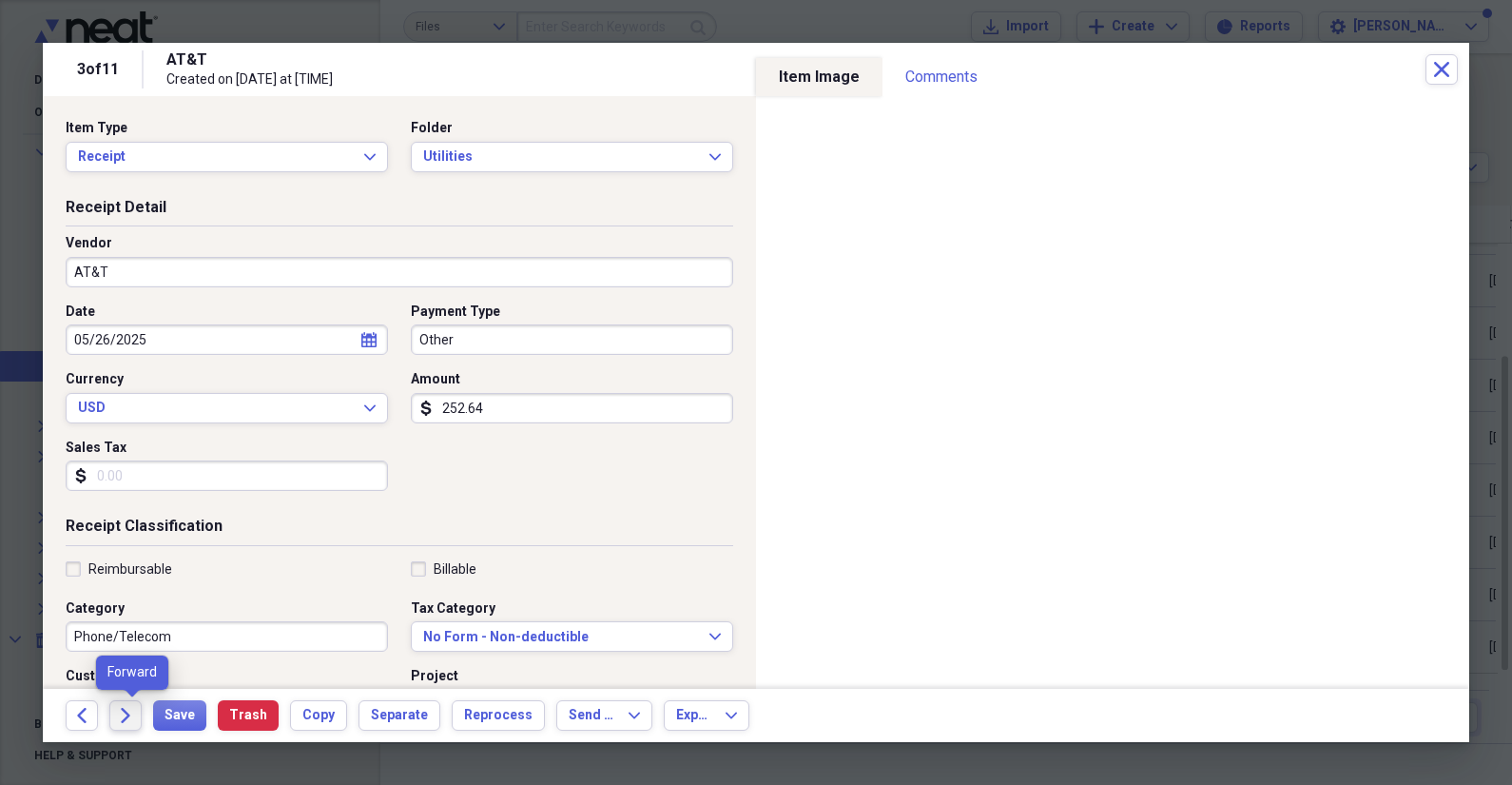 click on "Forward" at bounding box center (126, 716) 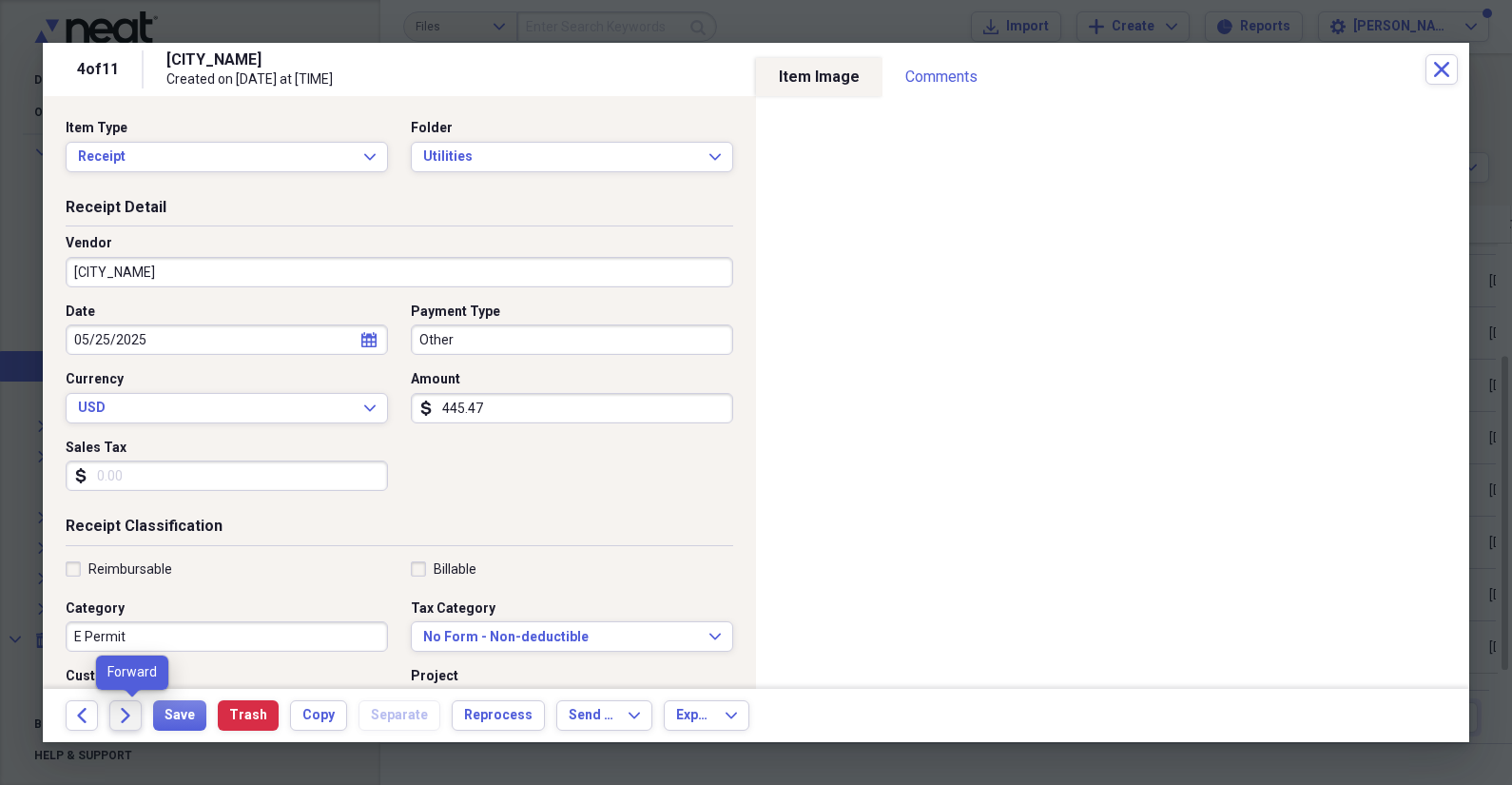 click on "Forward" at bounding box center [126, 716] 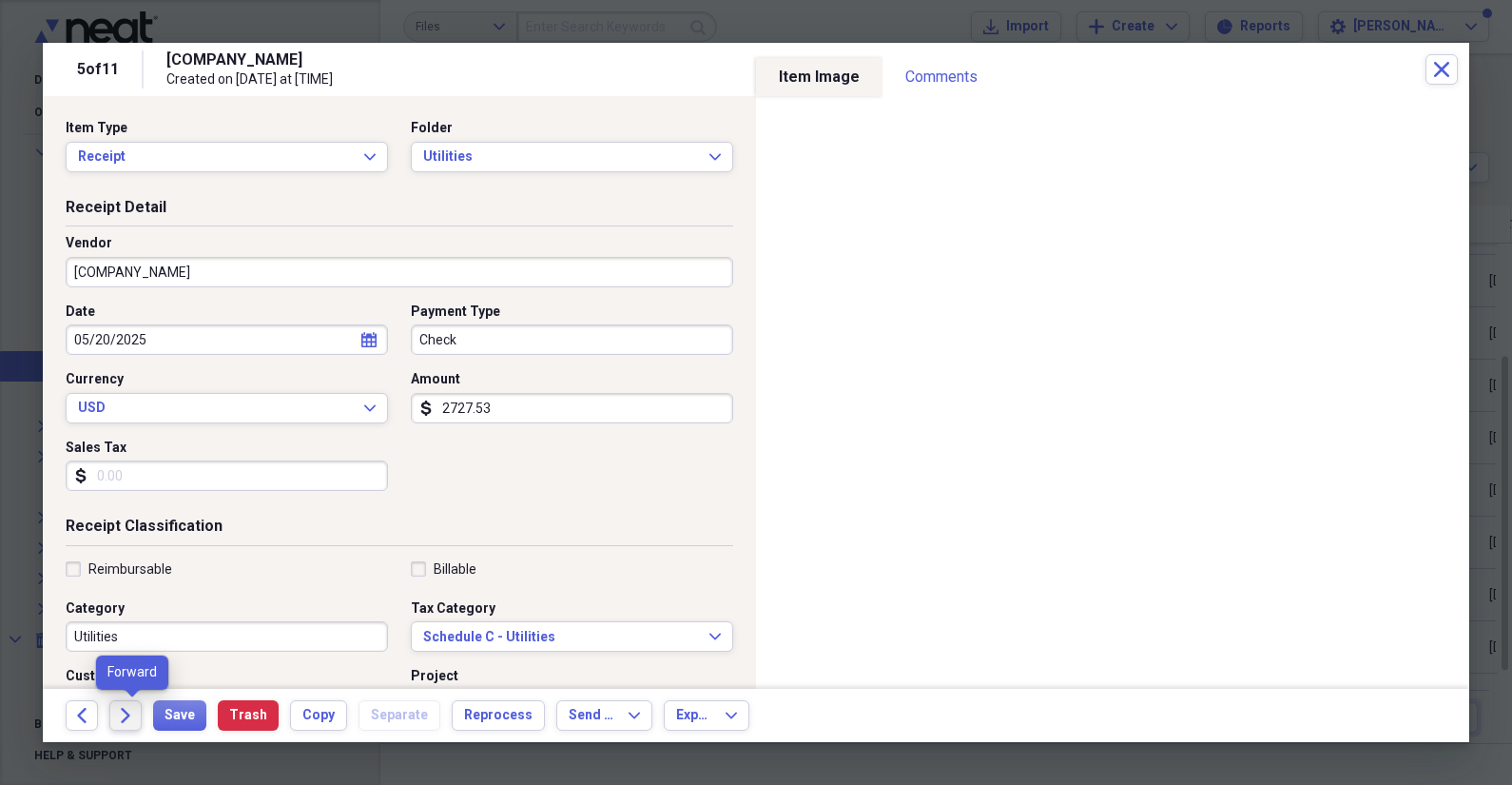 click on "Forward" 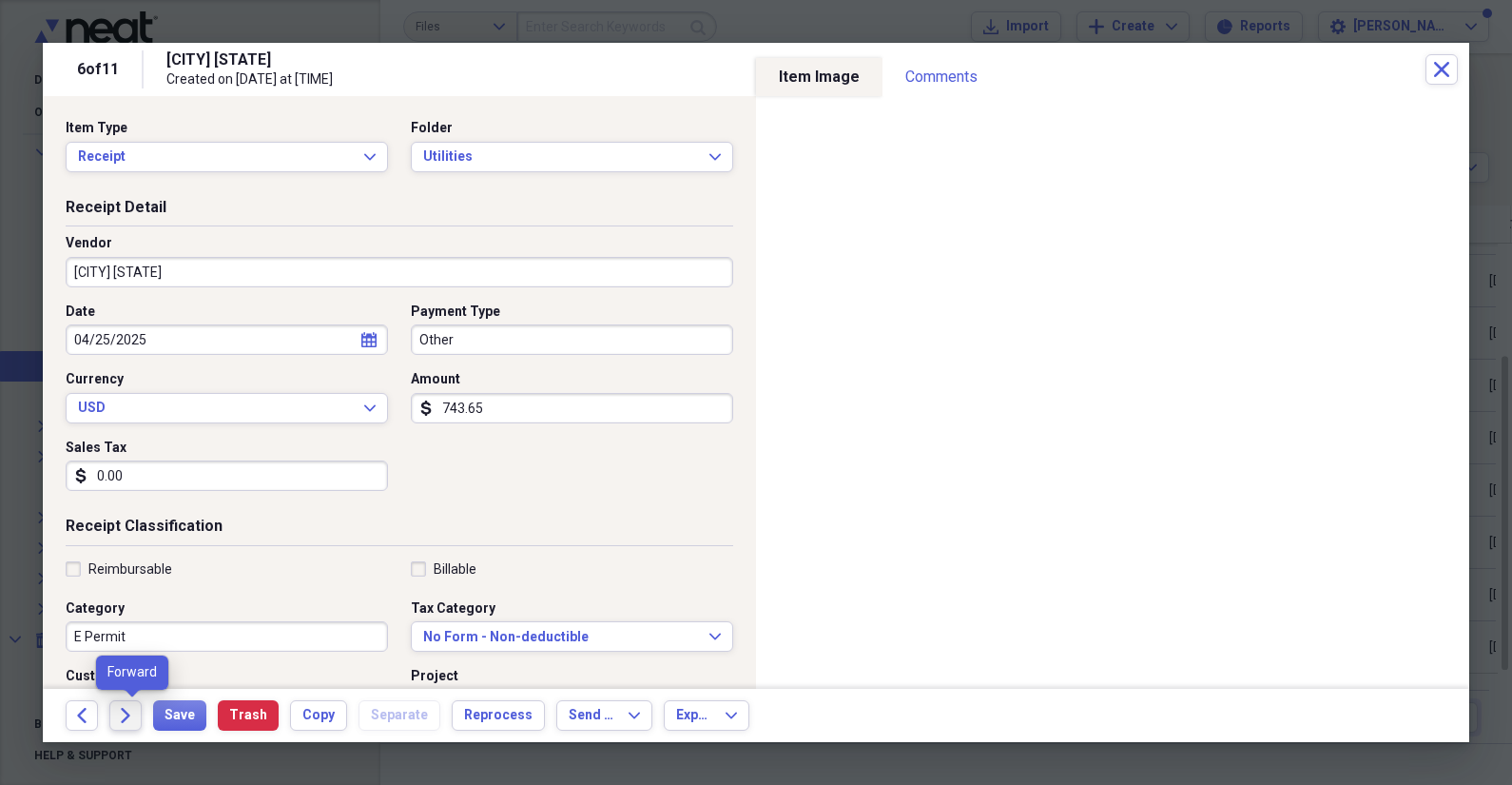 click on "Forward" 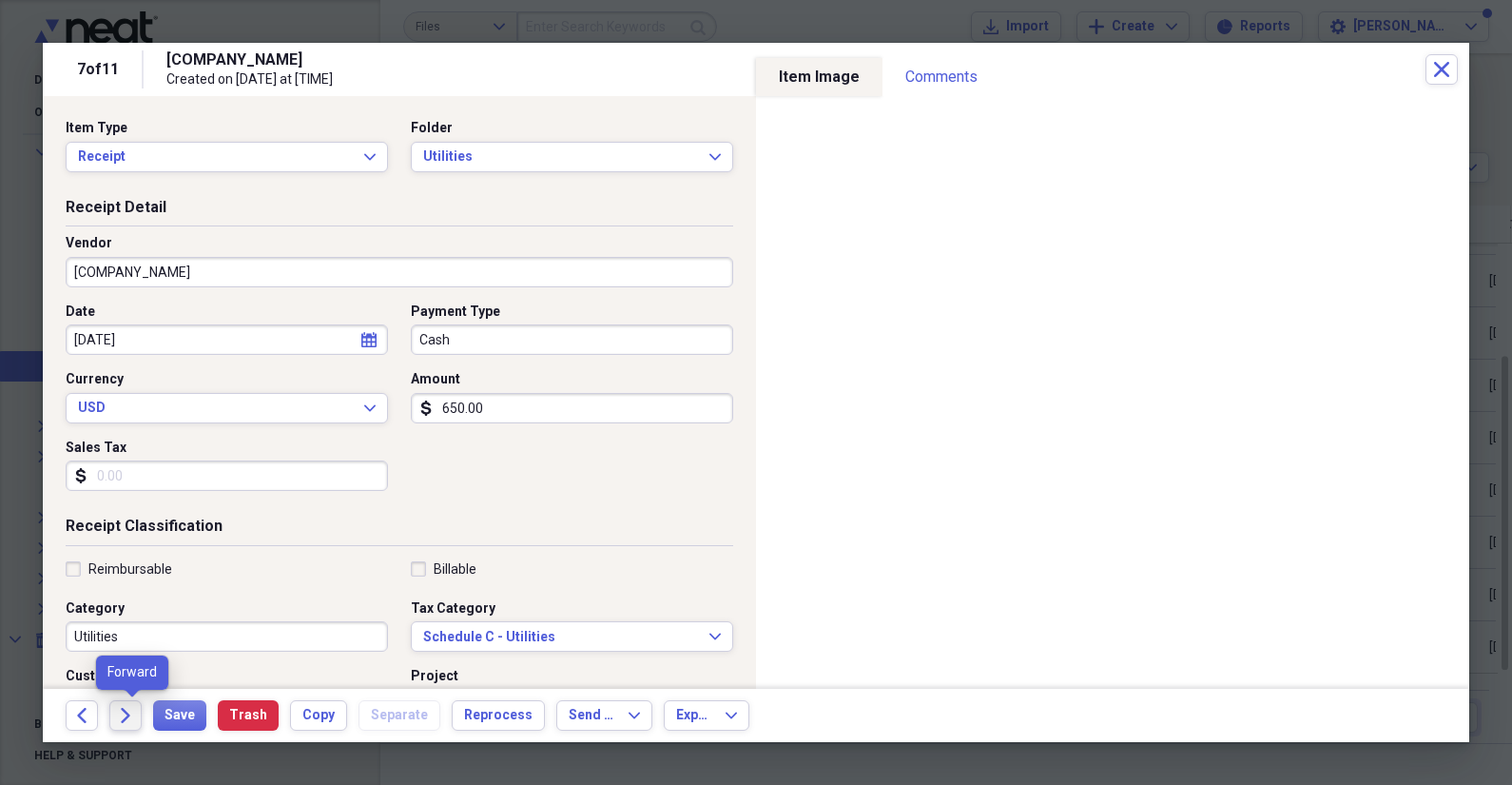 click 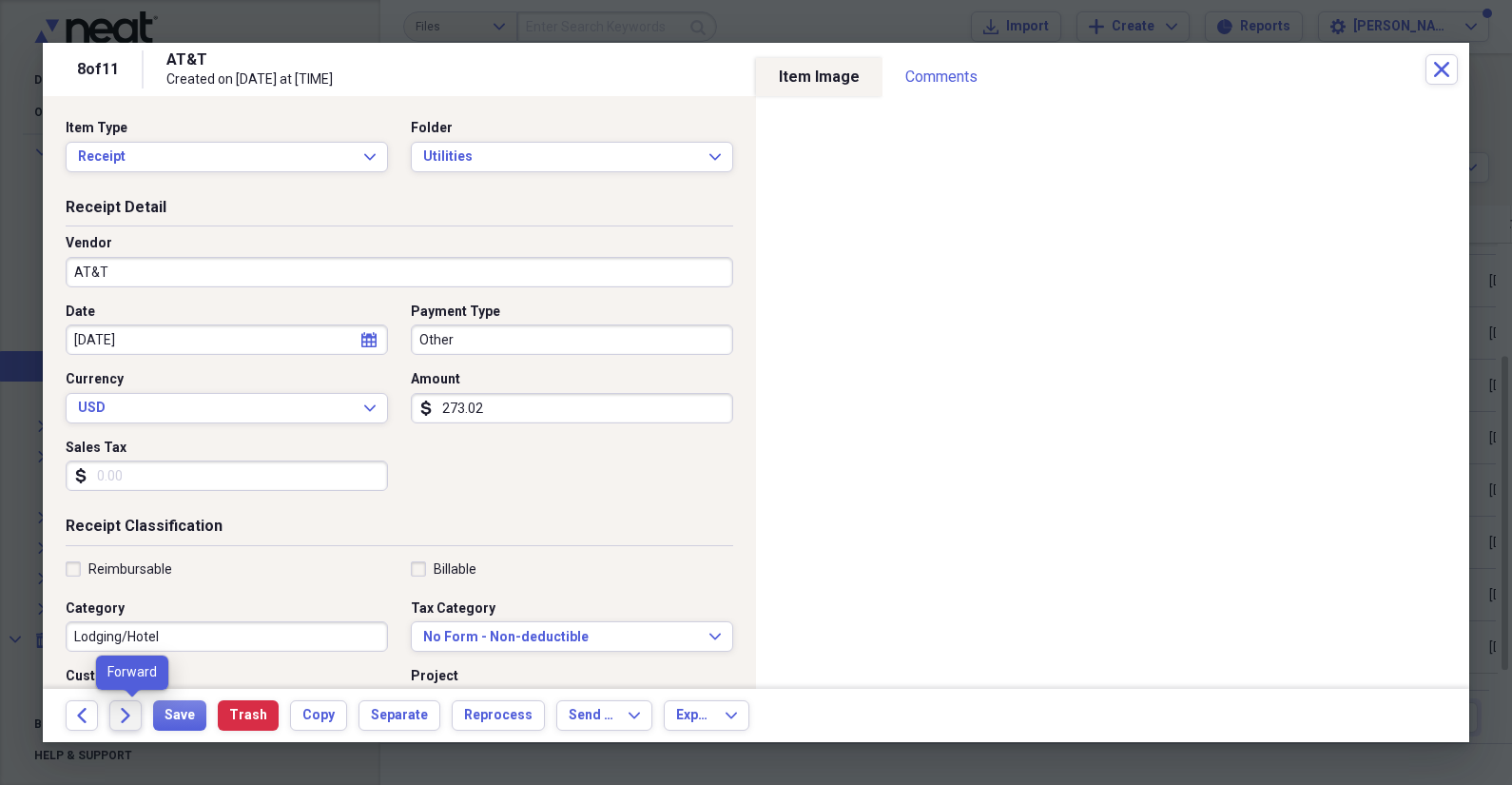 click on "Forward" at bounding box center [126, 716] 